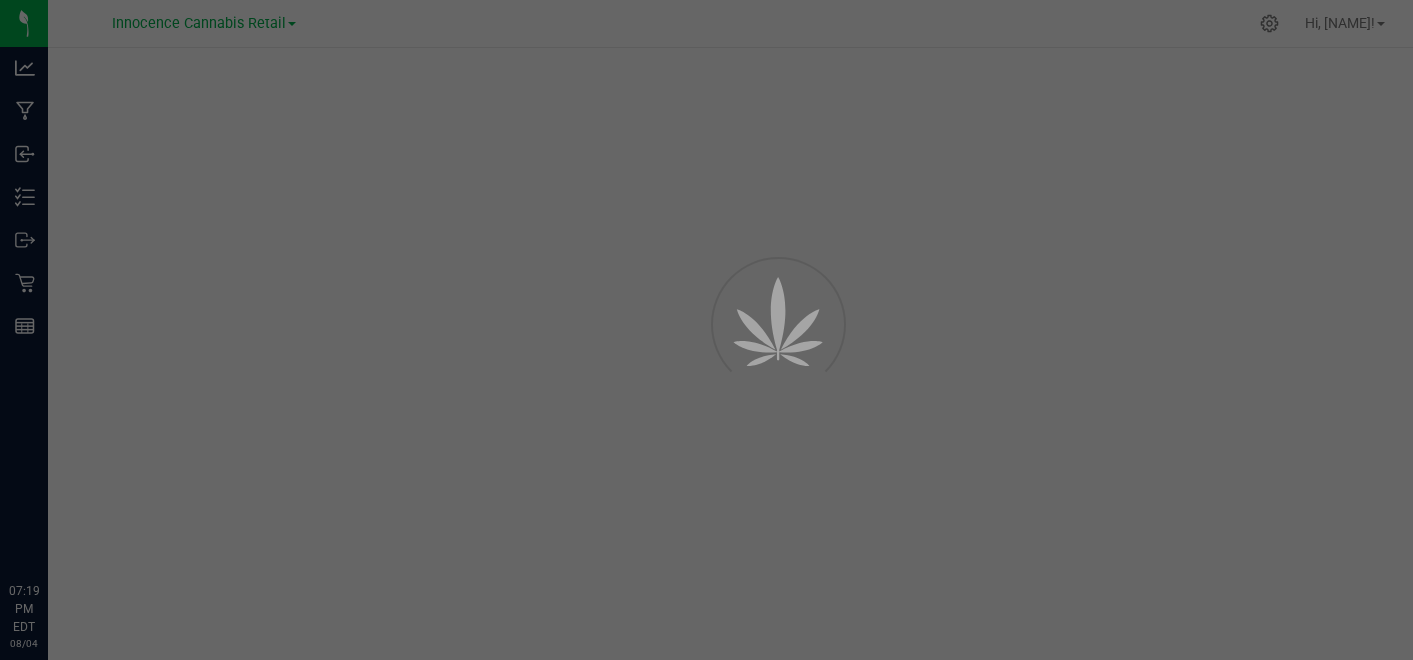 scroll, scrollTop: 0, scrollLeft: 0, axis: both 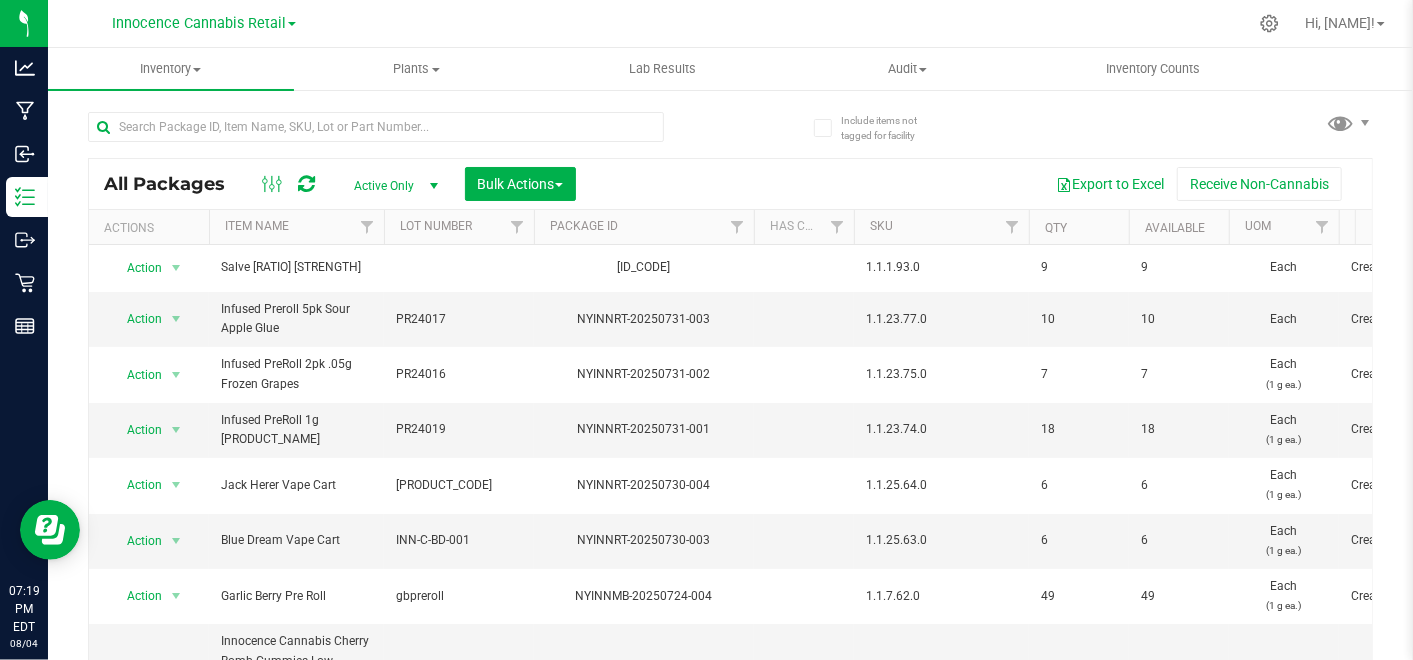 click at bounding box center (1269, 23) 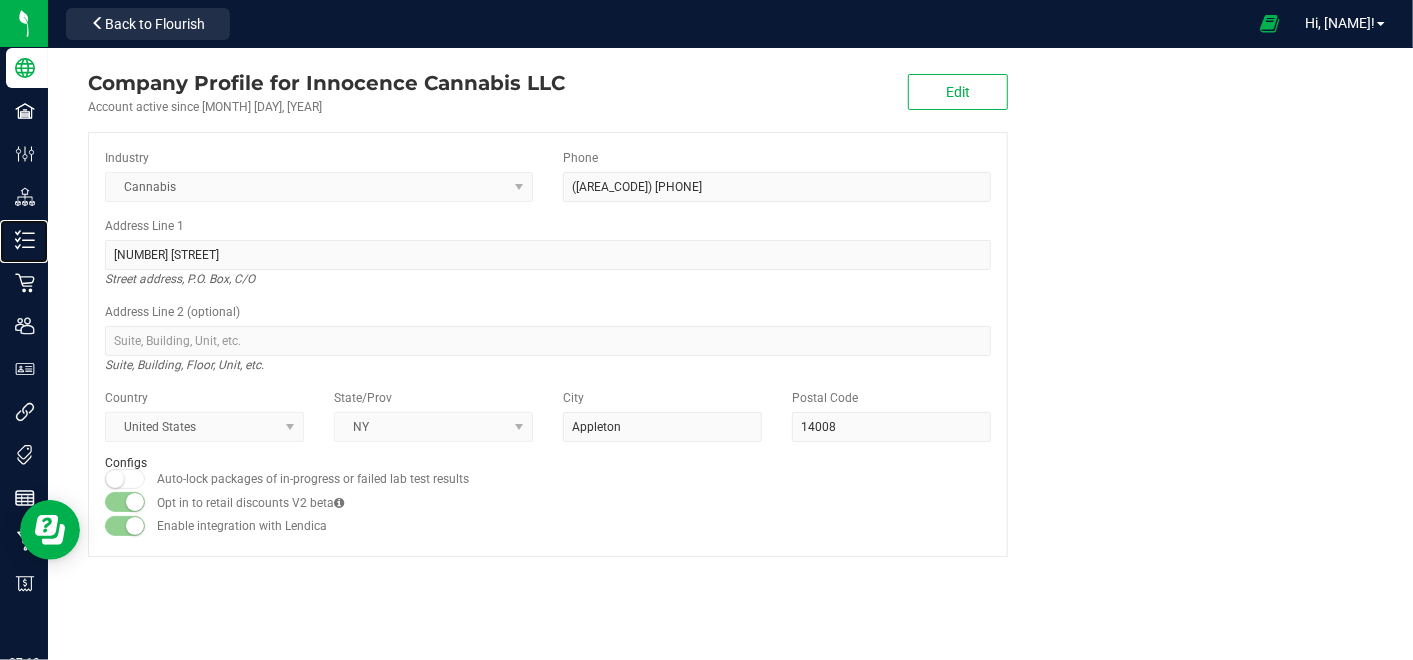 click on "Inventory" at bounding box center (27, 240) 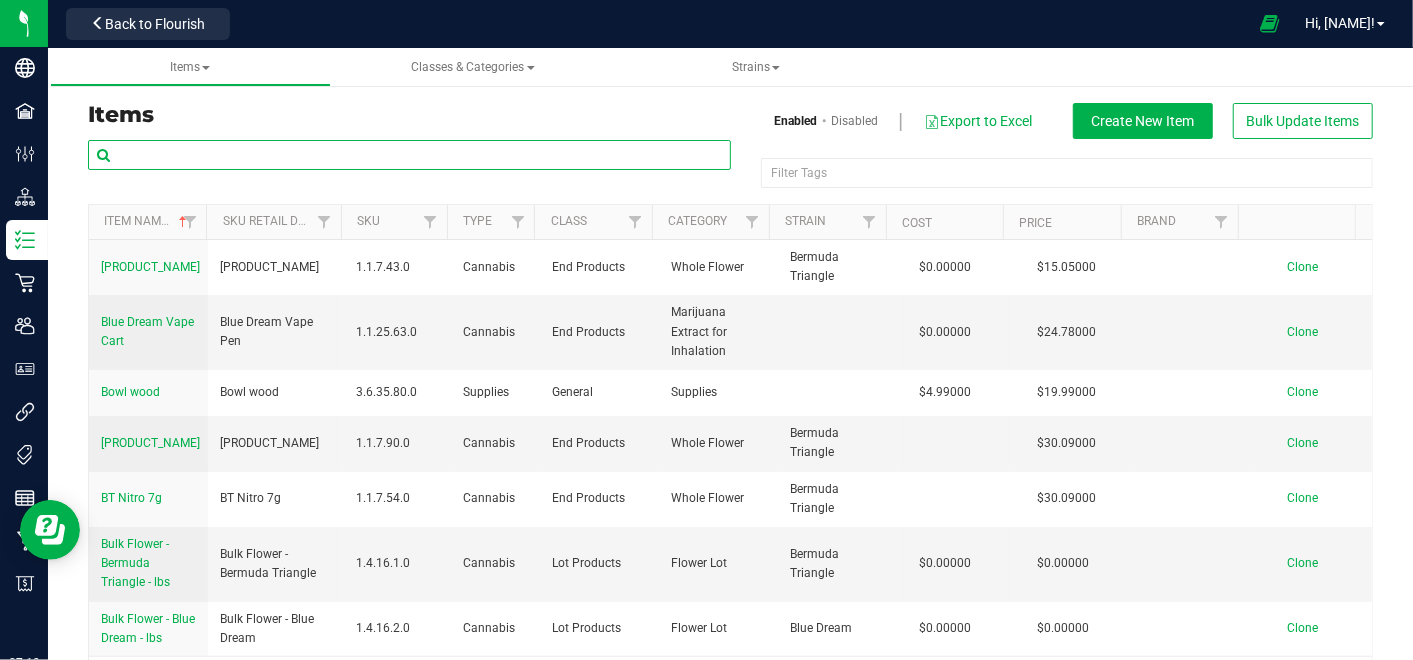 click at bounding box center (409, 155) 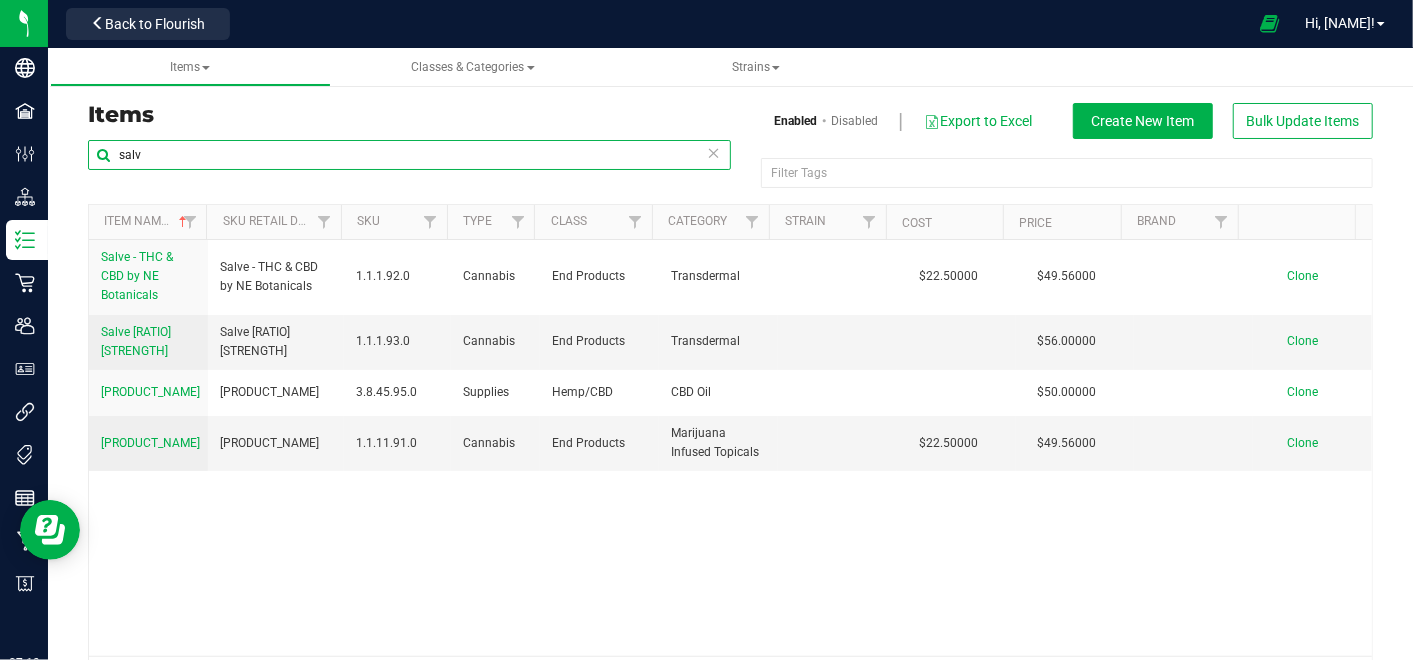 type on "salv" 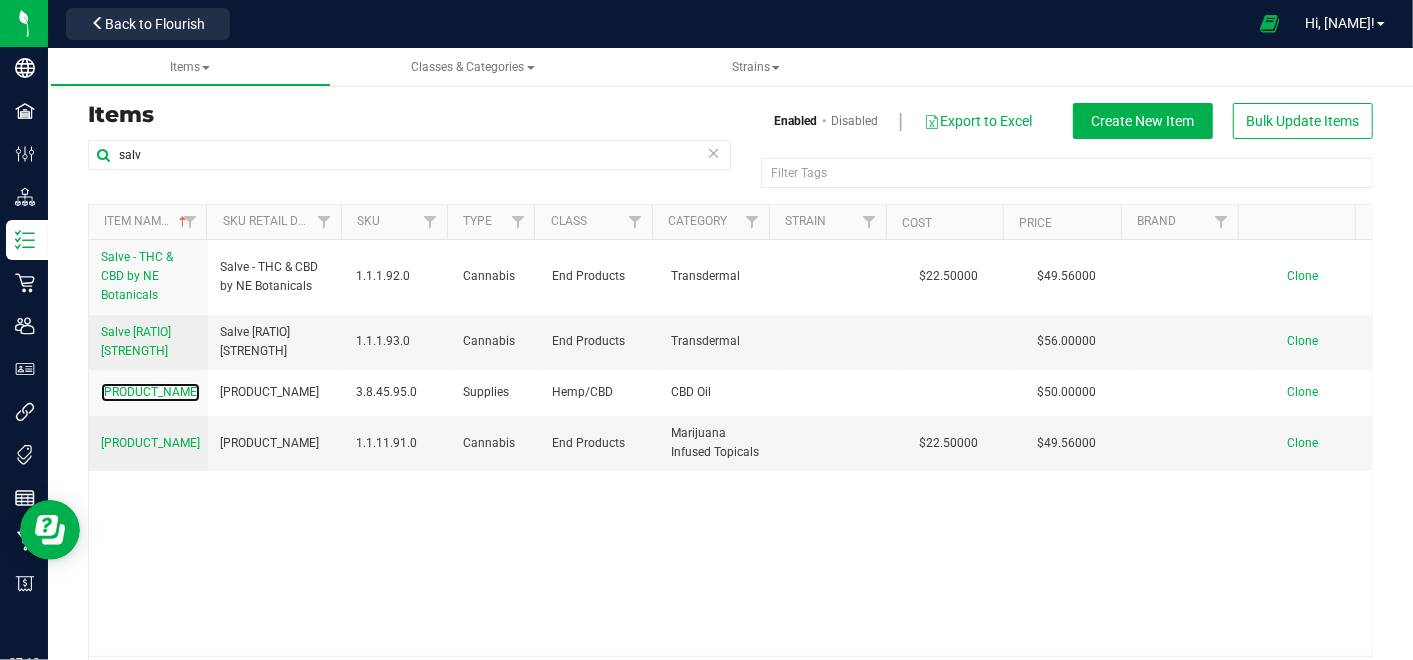 click on "[PRODUCT_NAME]" at bounding box center [150, 392] 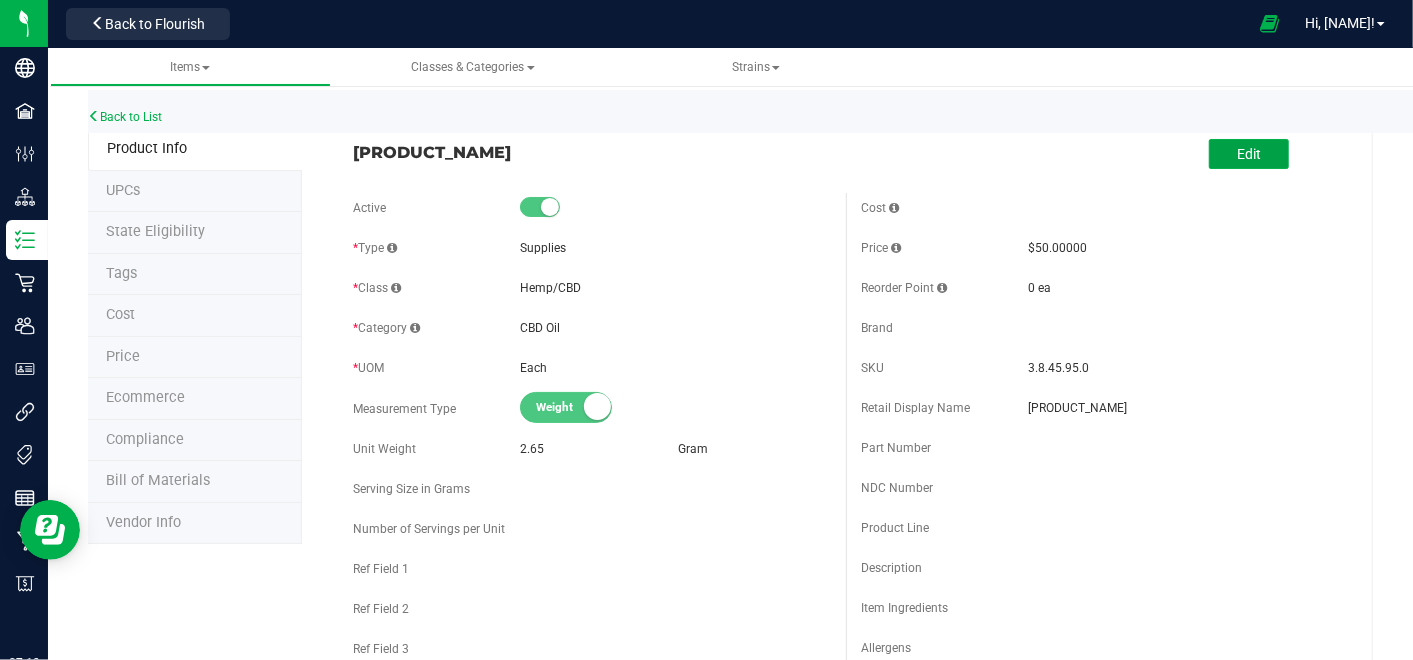 click on "Edit" at bounding box center [1249, 154] 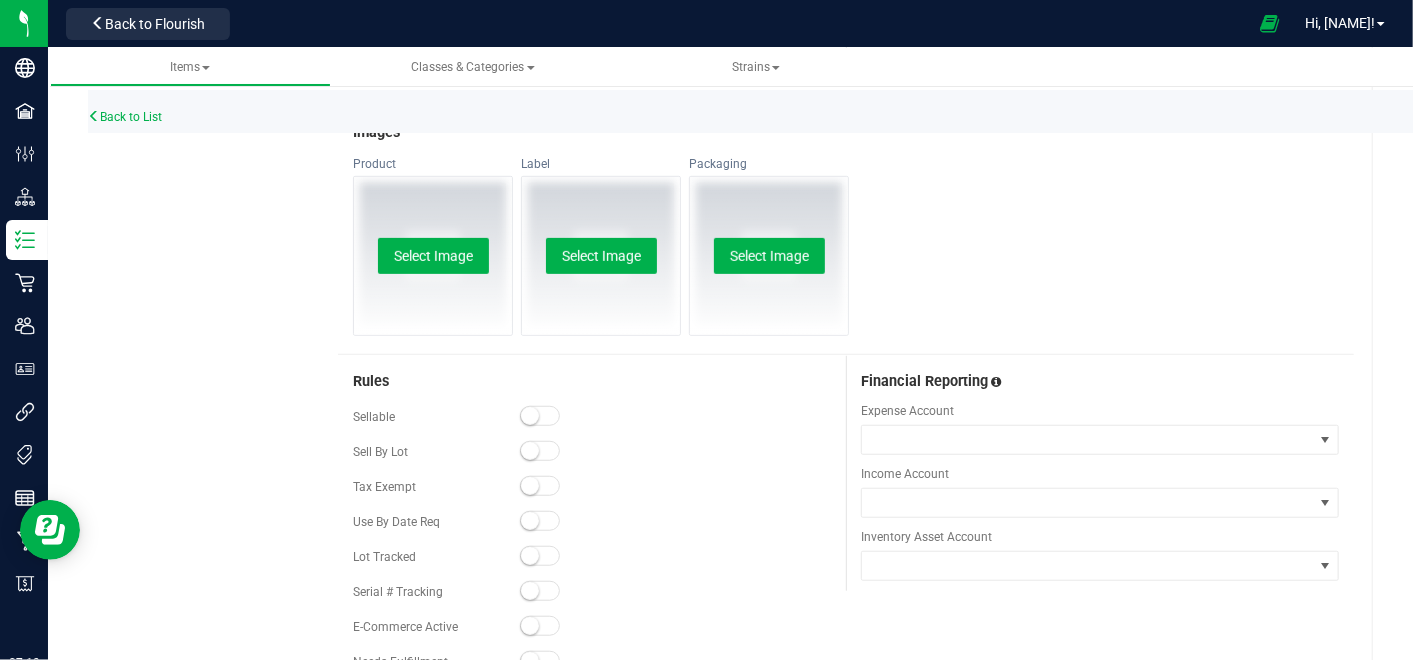 scroll, scrollTop: 646, scrollLeft: 0, axis: vertical 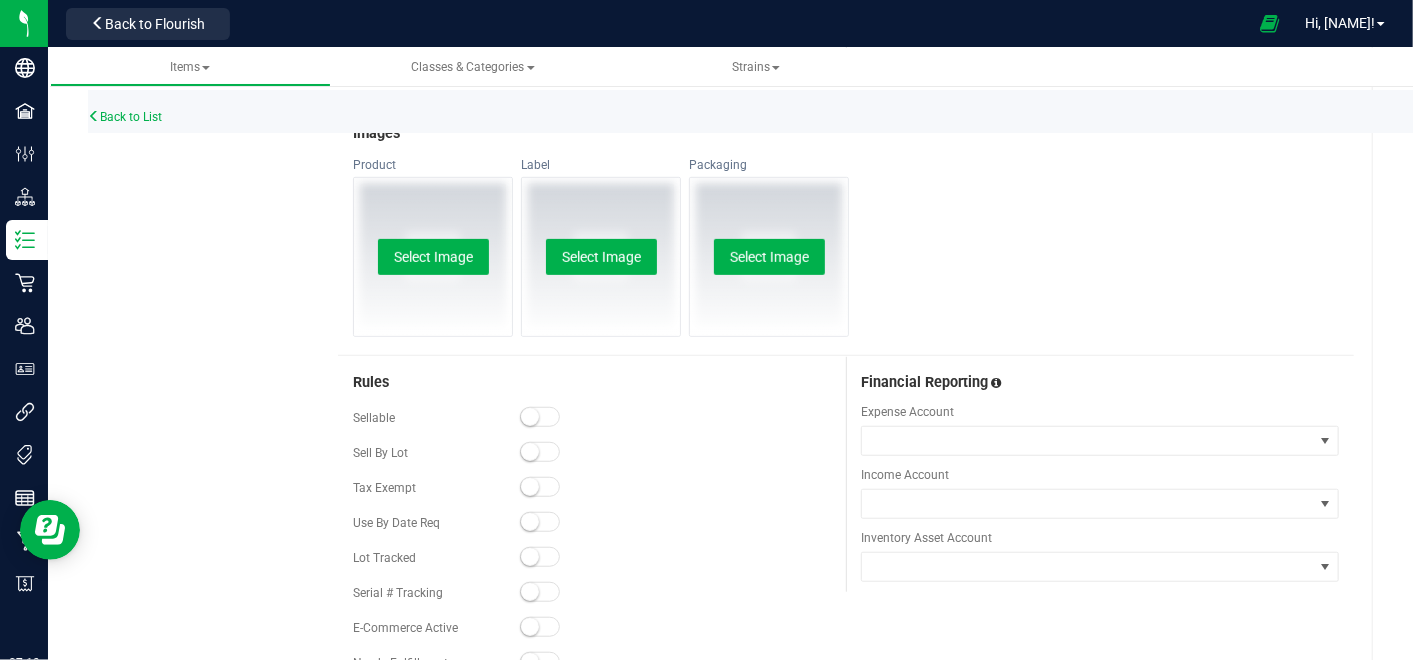 click at bounding box center [540, 417] 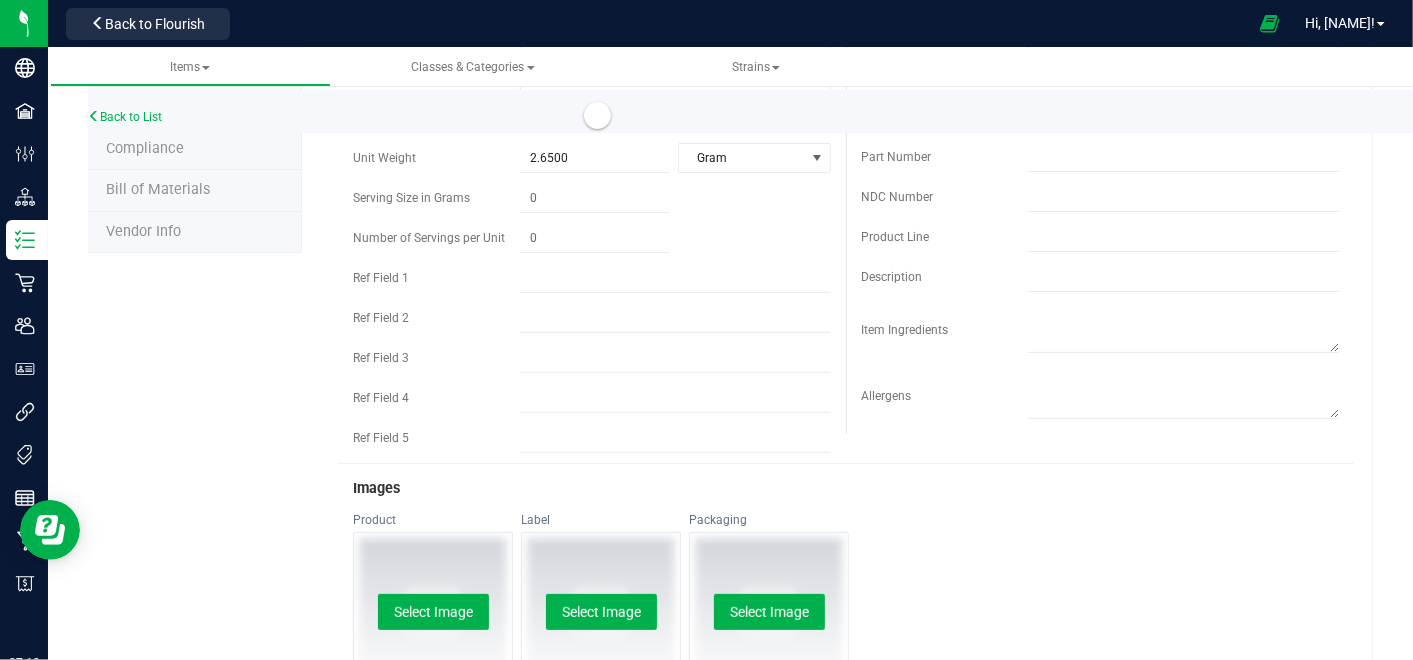 scroll, scrollTop: 0, scrollLeft: 0, axis: both 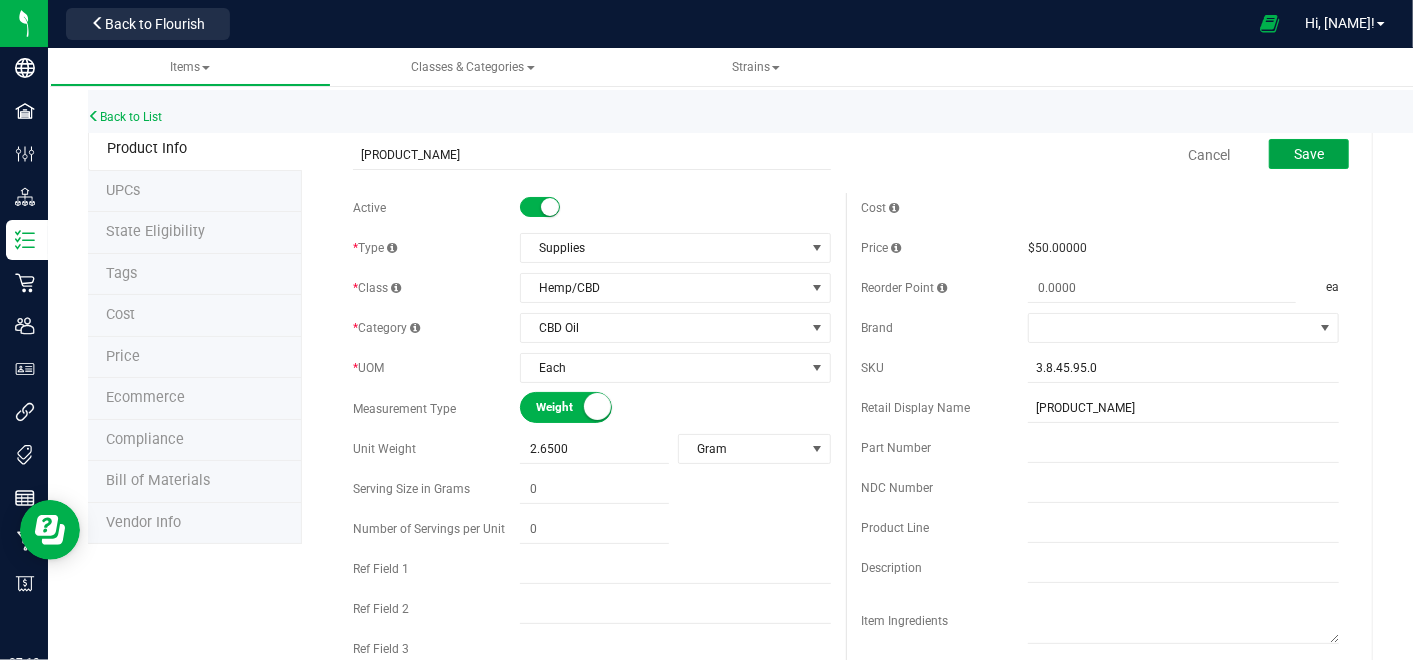 click on "Save" at bounding box center (1309, 154) 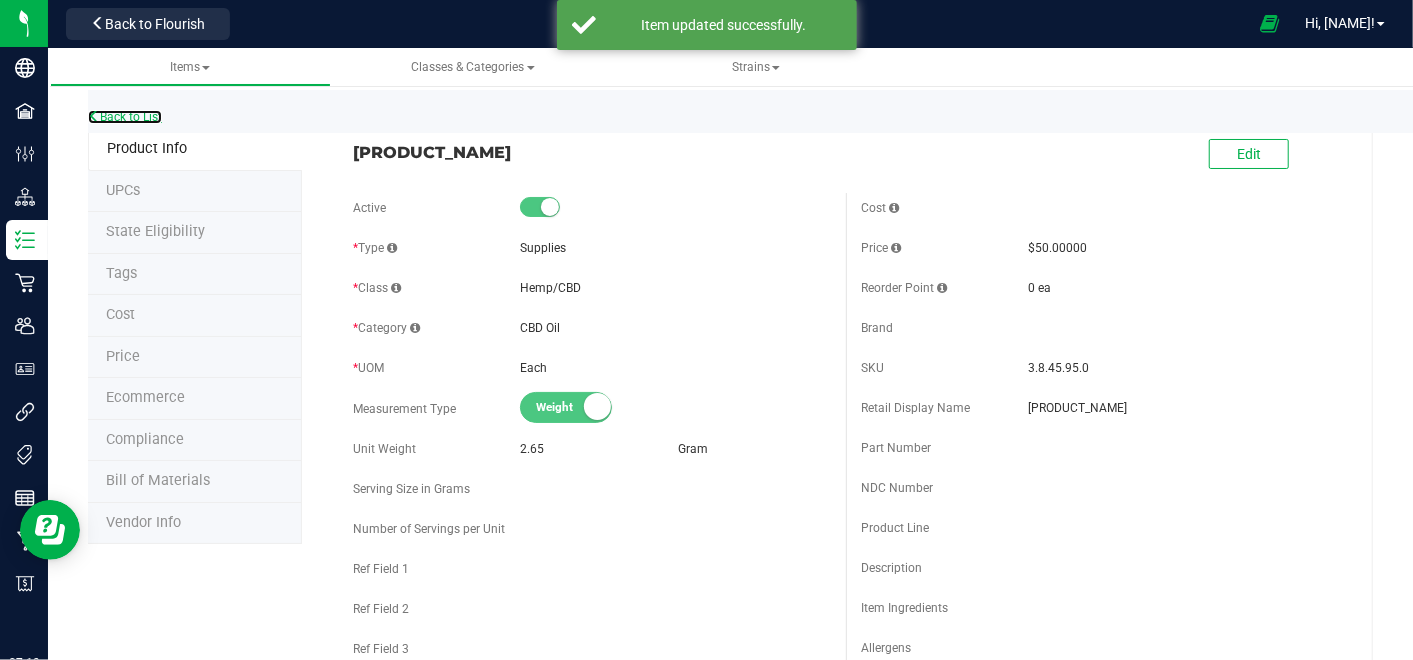 click on "Back to List" at bounding box center [125, 117] 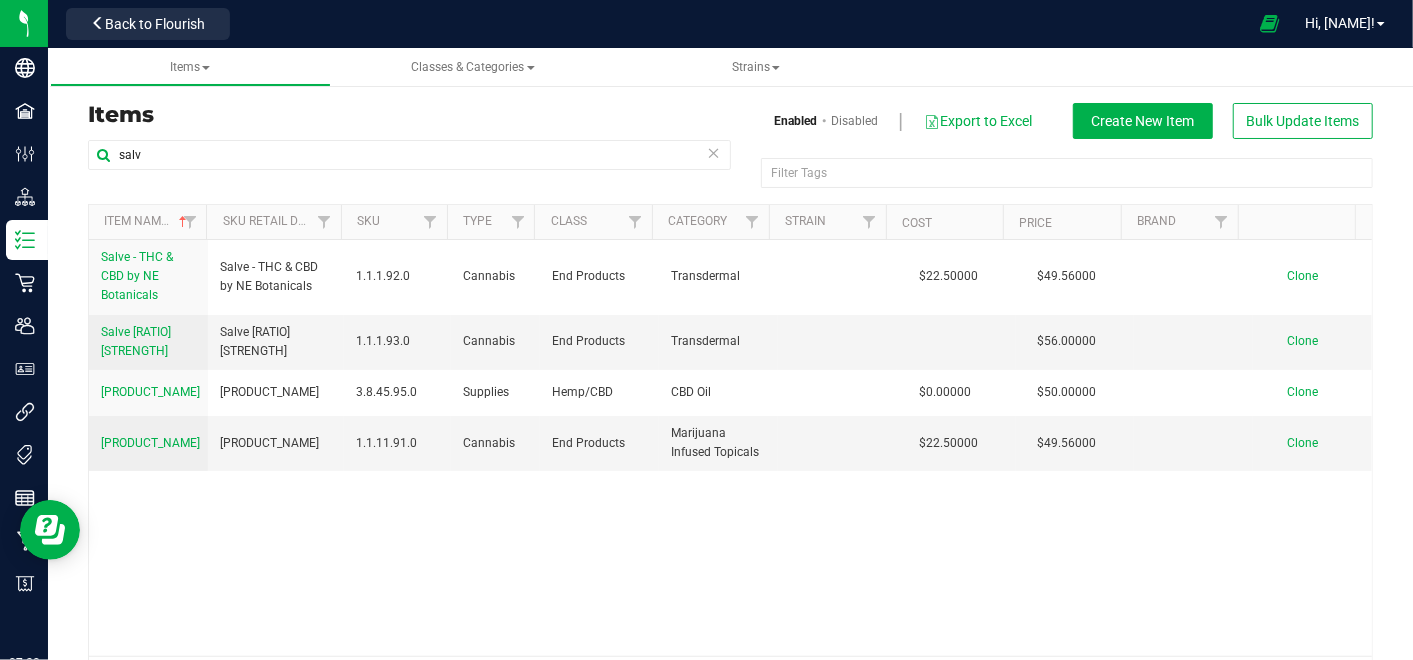 click on "Back to Flourish" at bounding box center [155, 24] 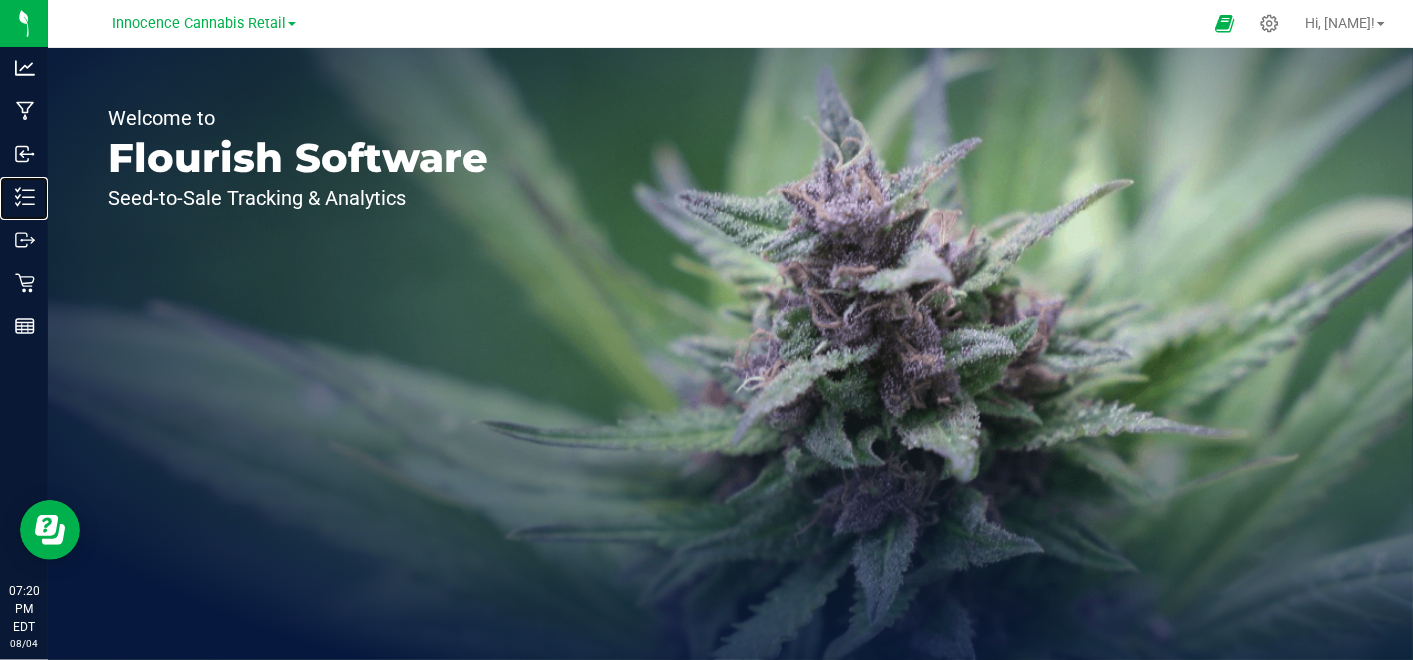 click on "Inventory" at bounding box center (0, 0) 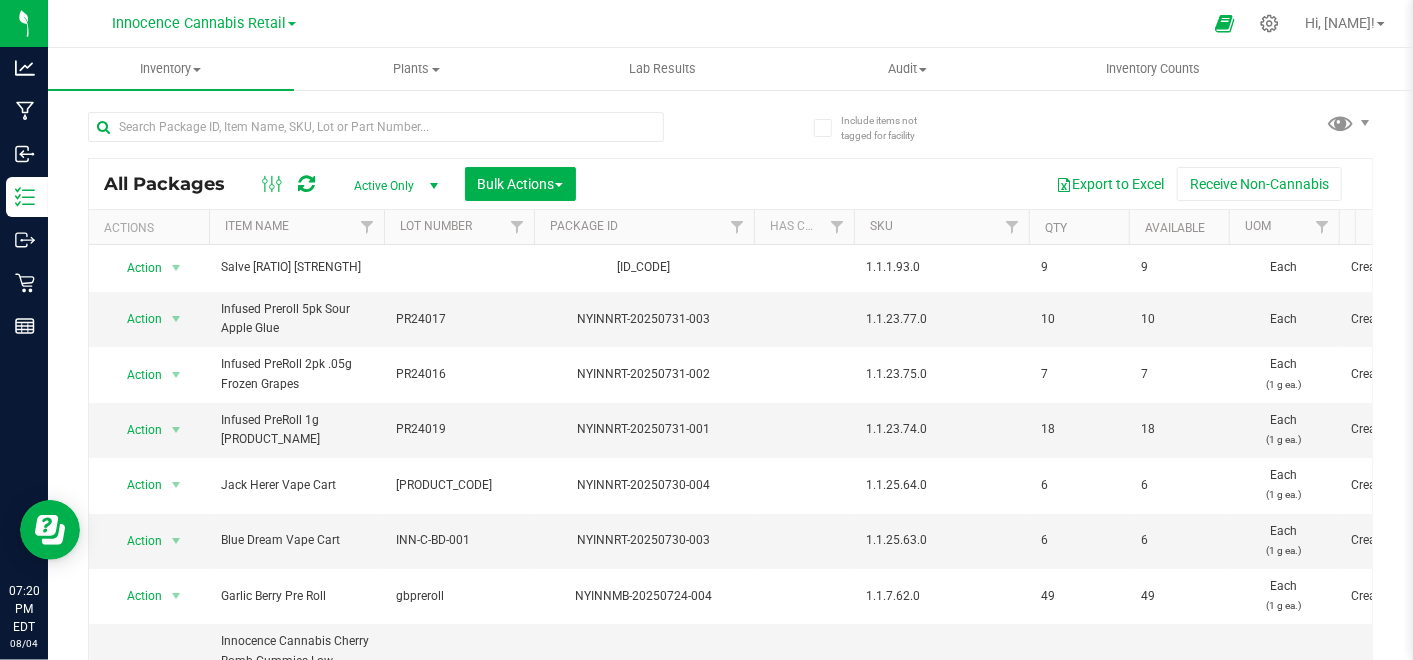 click at bounding box center [434, 186] 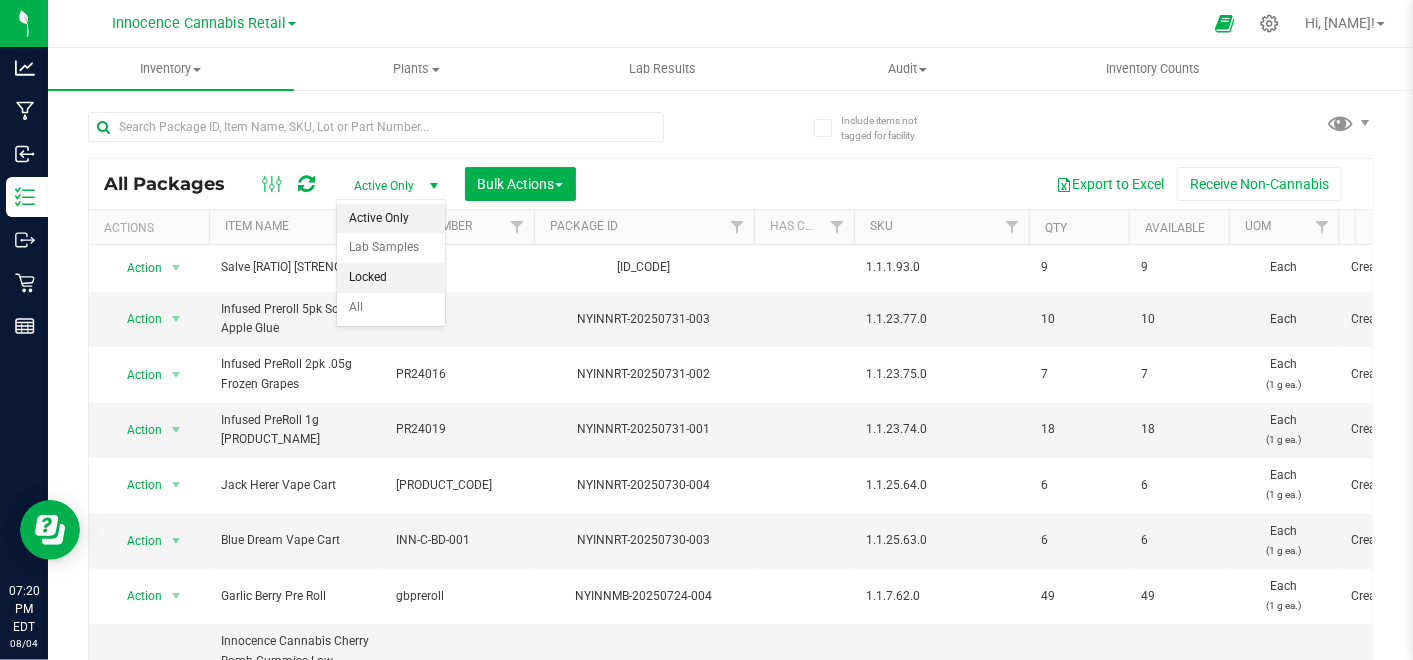 click on "Locked" at bounding box center (391, 278) 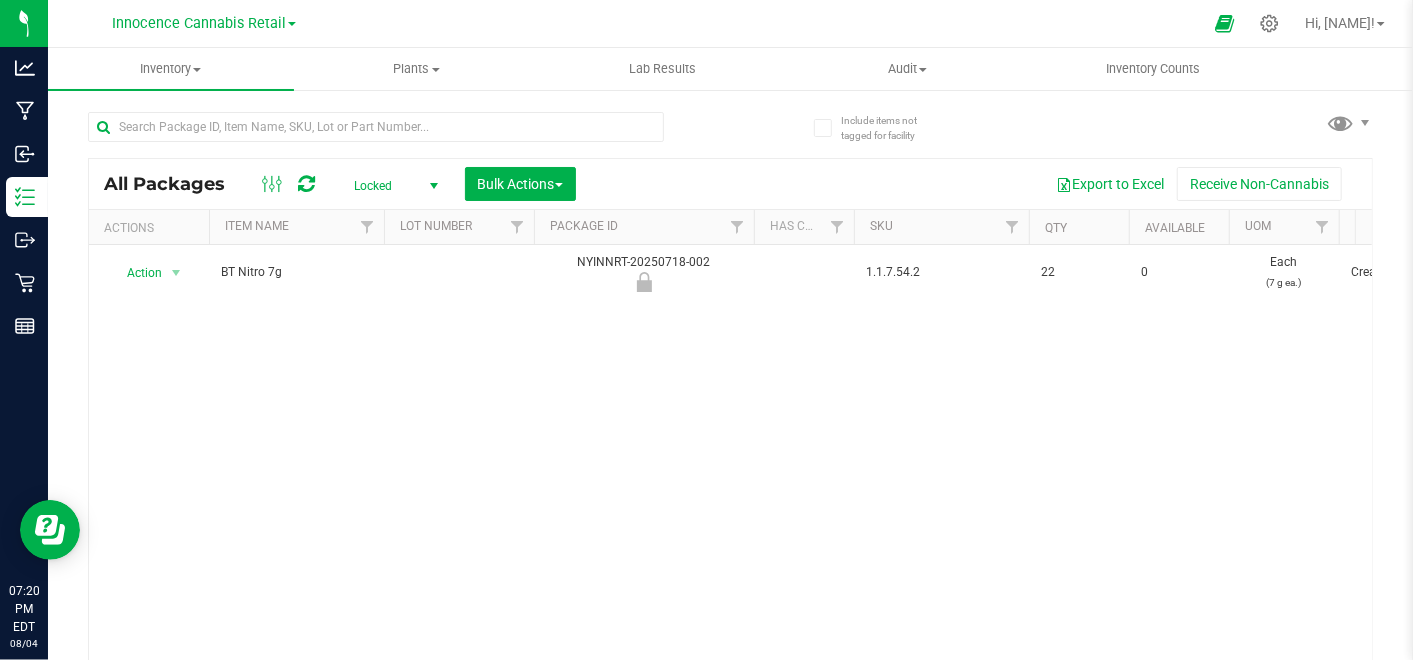 click at bounding box center (434, 186) 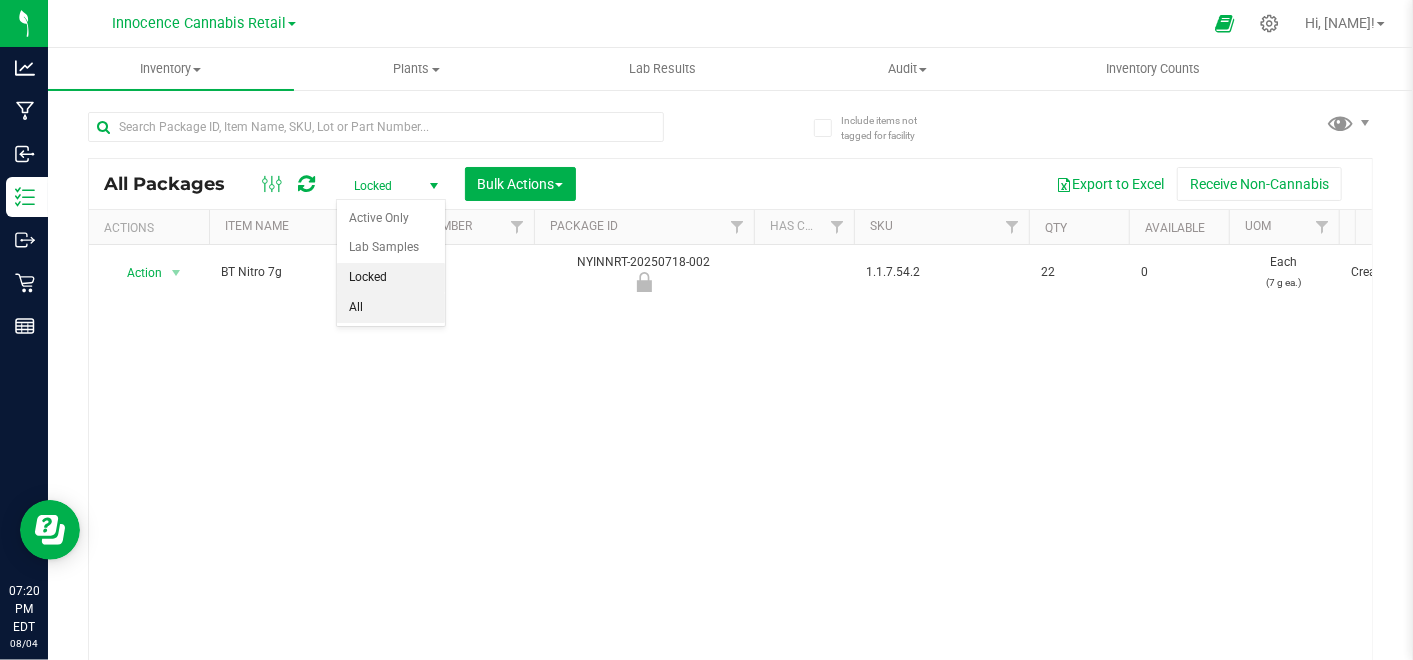 click on "All" at bounding box center [391, 308] 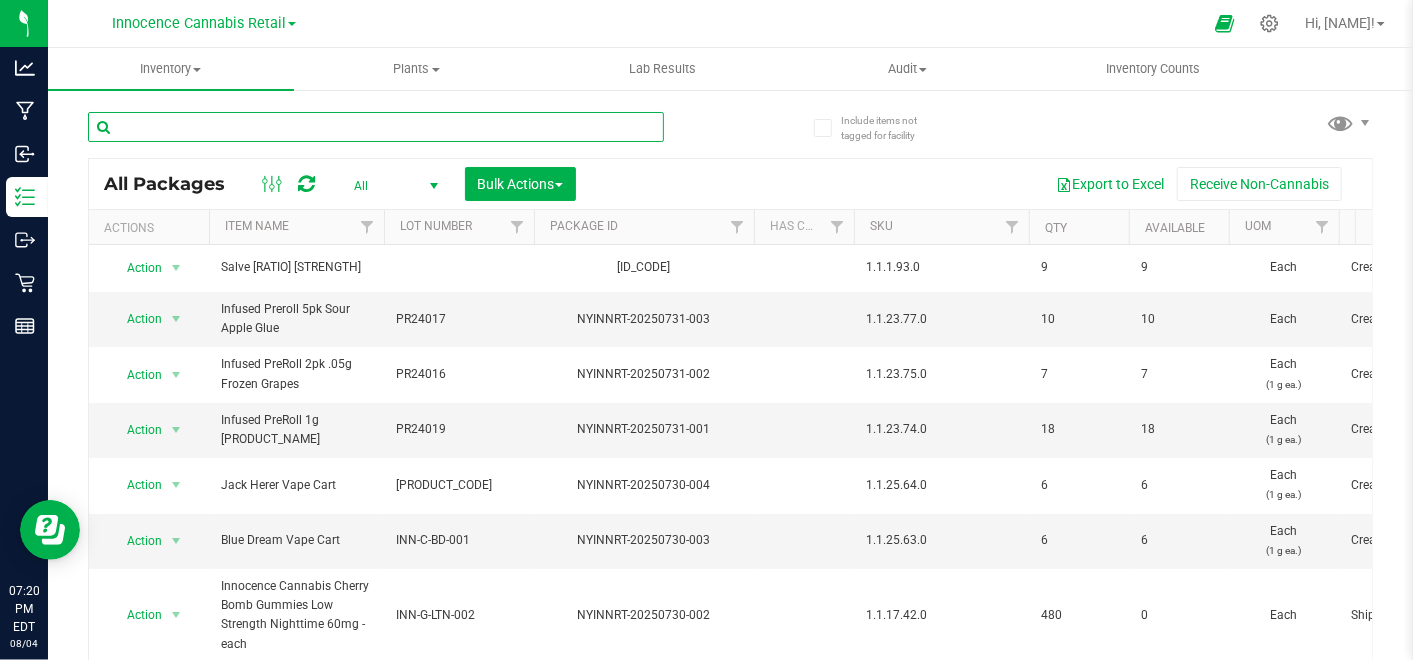 click at bounding box center [376, 127] 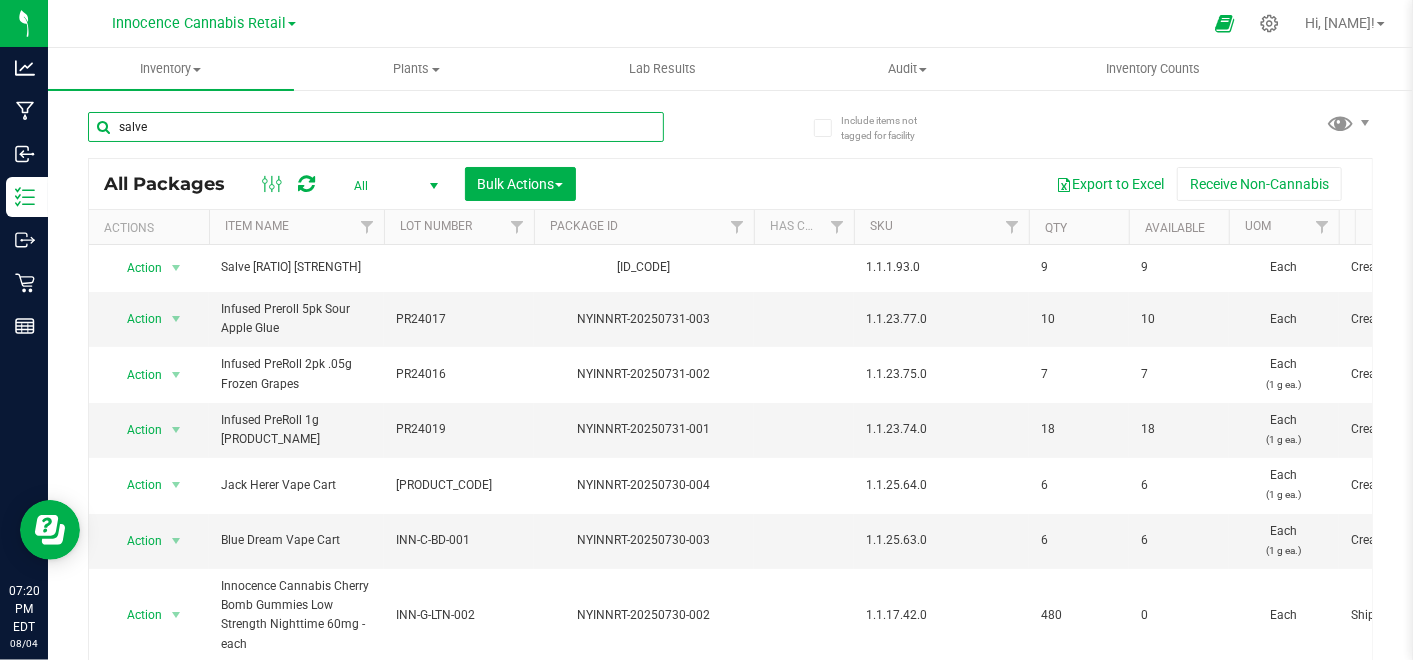 type on "salve" 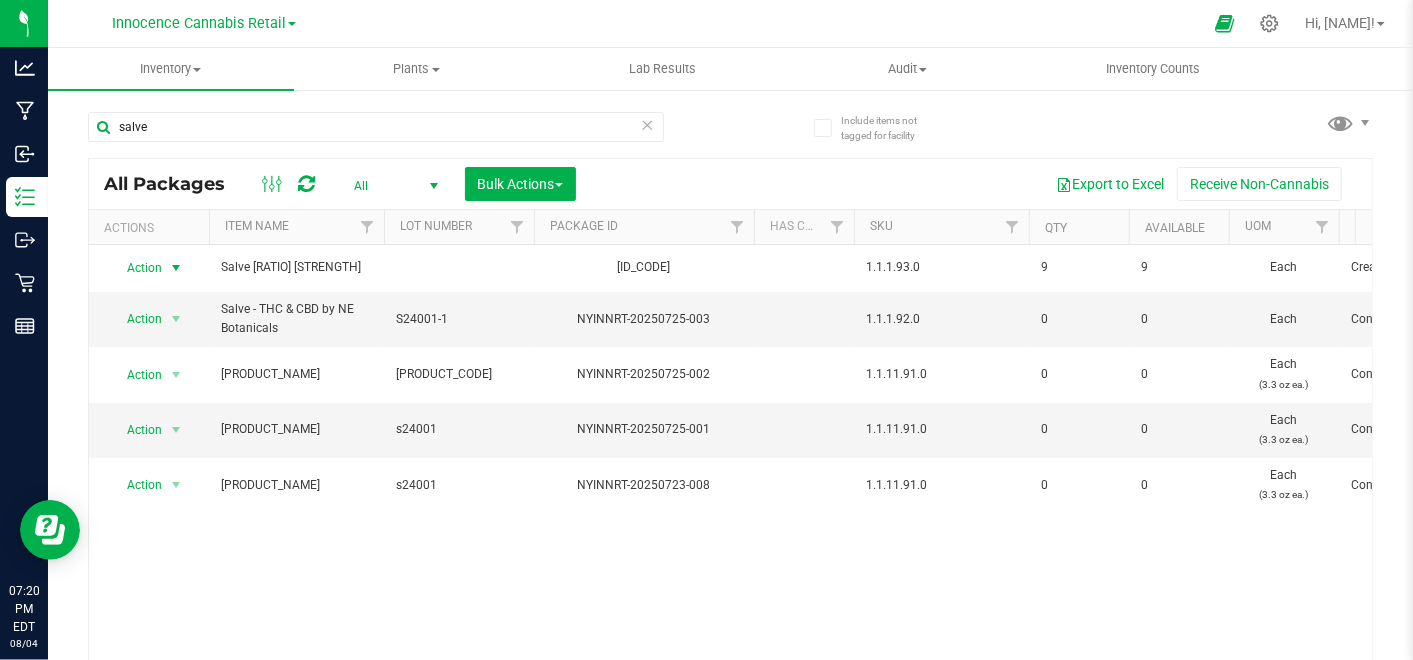 click at bounding box center [176, 268] 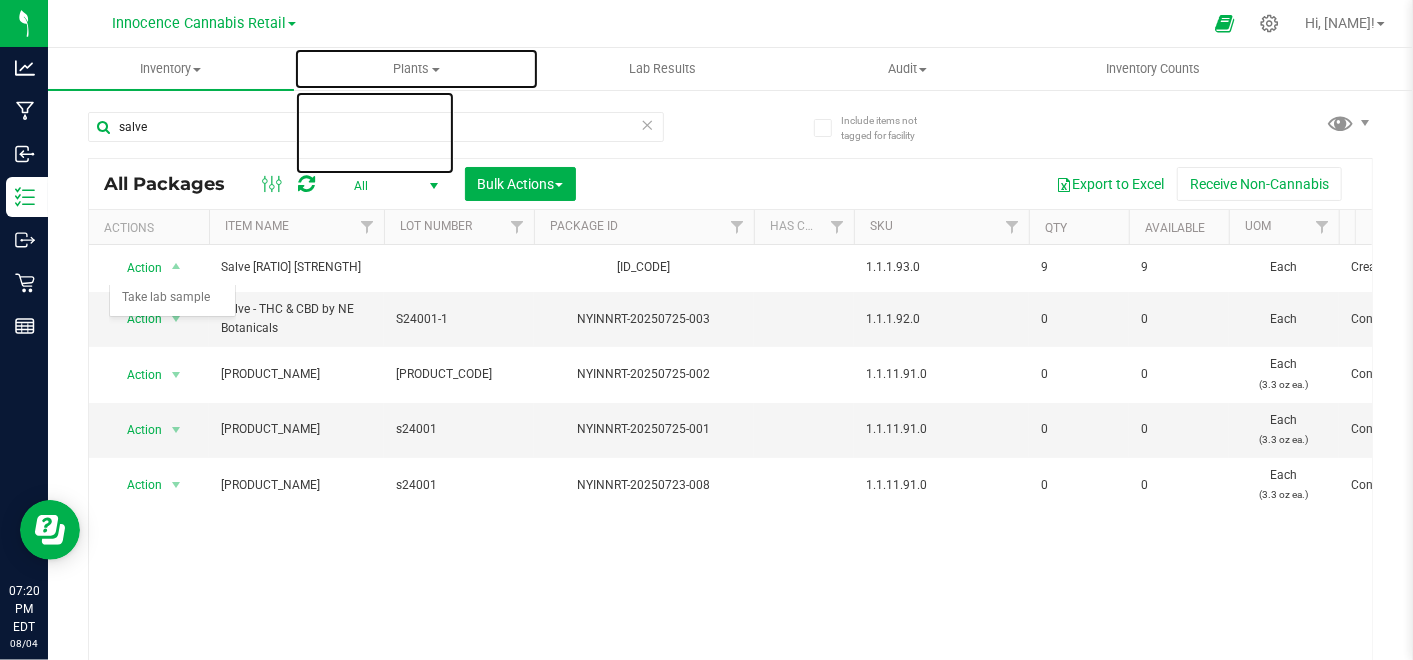 click on "Plants" at bounding box center (417, 69) 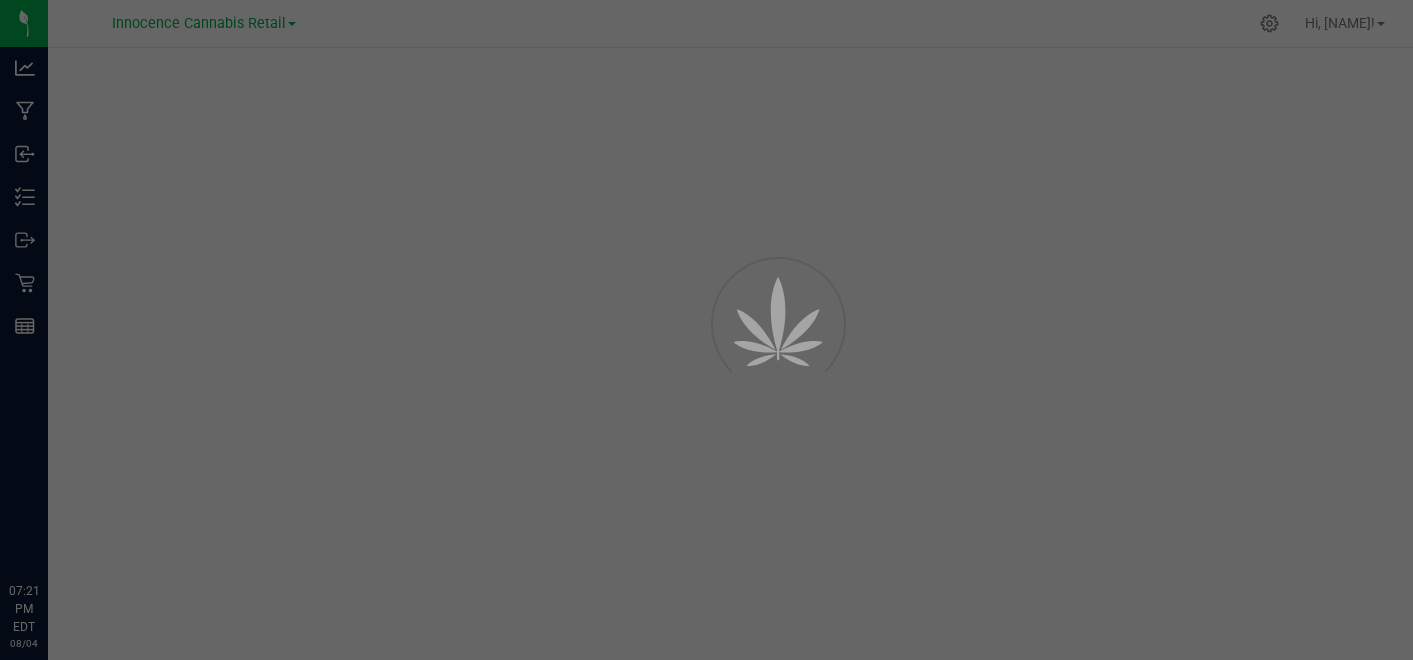 scroll, scrollTop: 0, scrollLeft: 0, axis: both 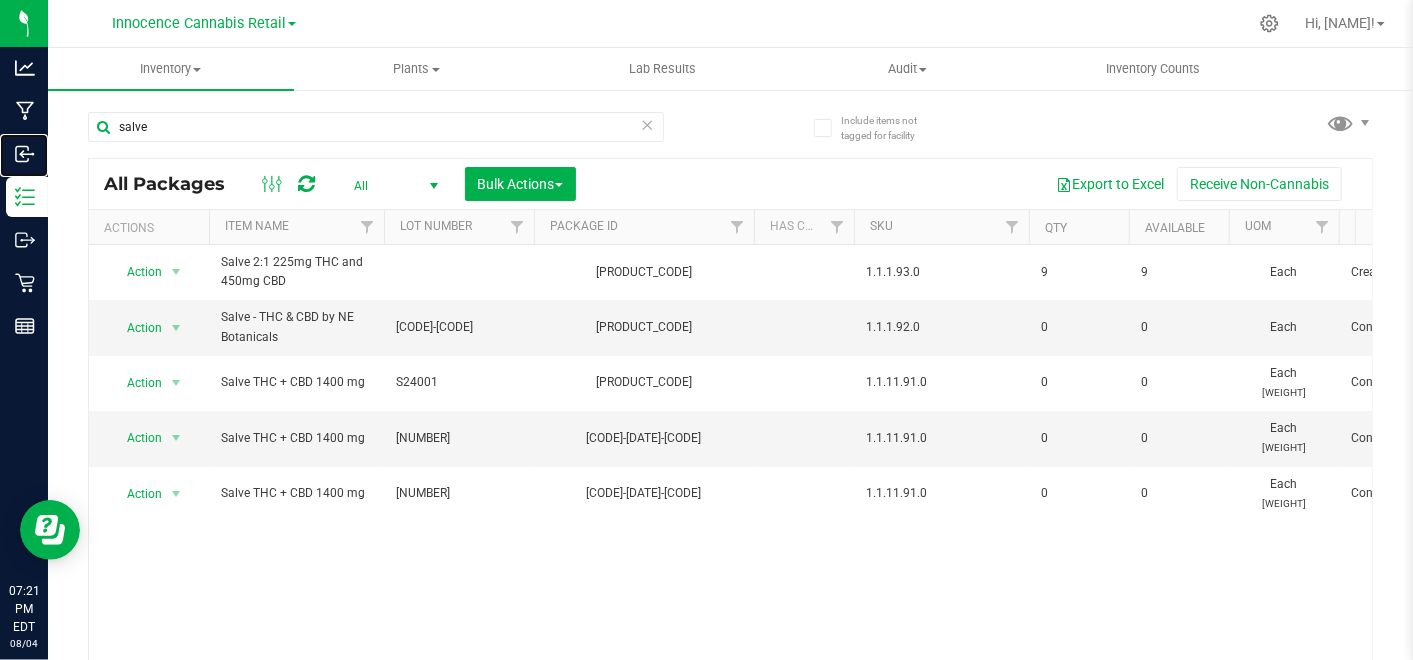 click on "Inbound" at bounding box center (0, 0) 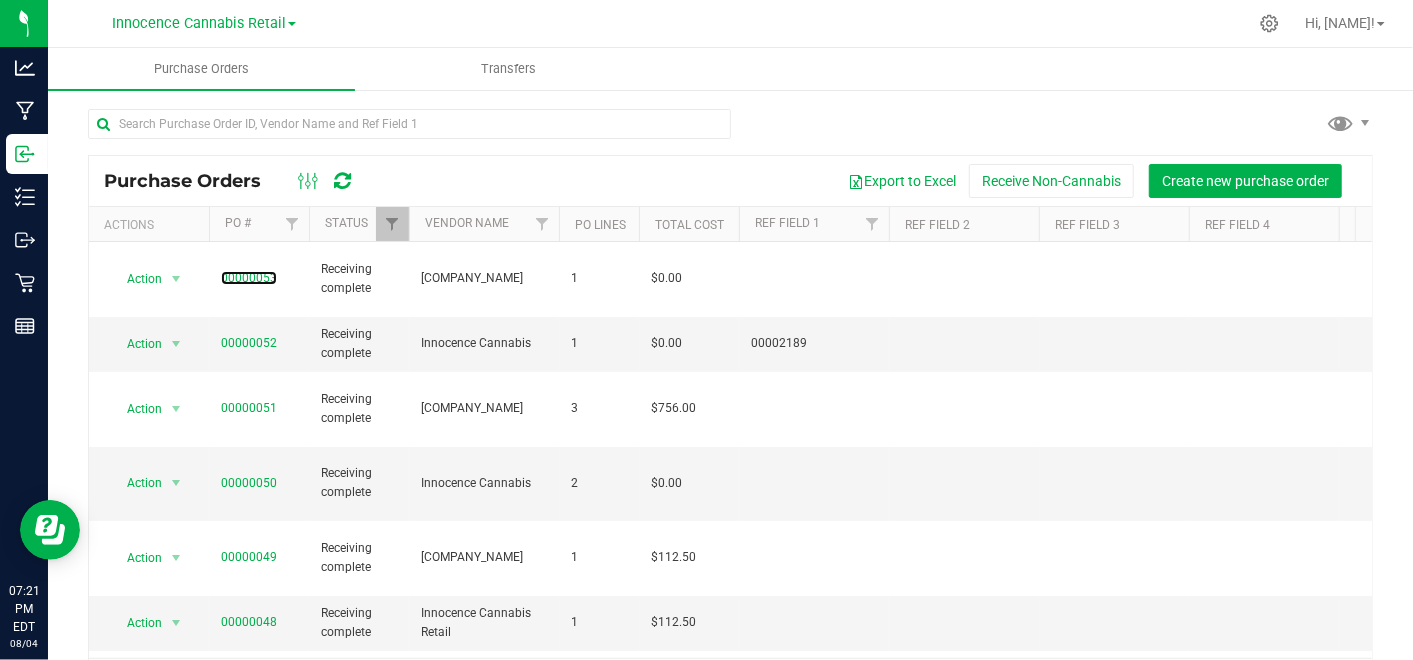 click on "00000053" at bounding box center (249, 278) 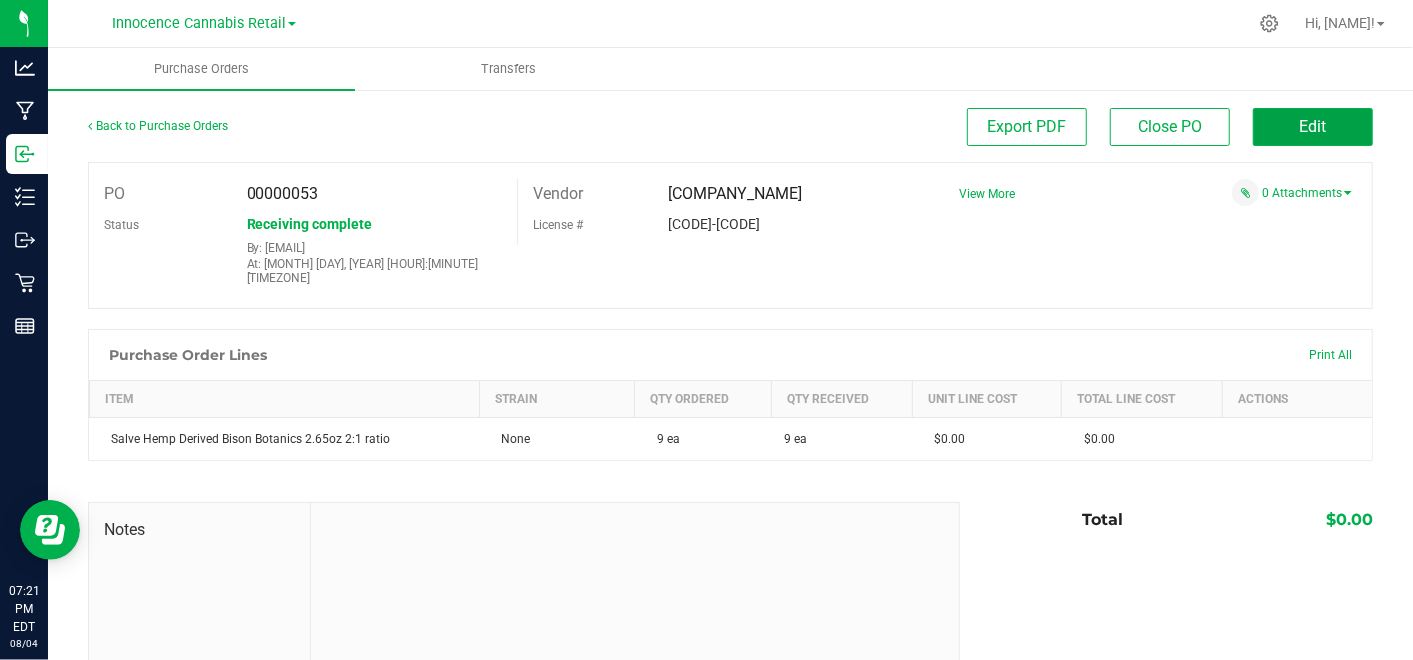 click on "Edit" at bounding box center (1313, 127) 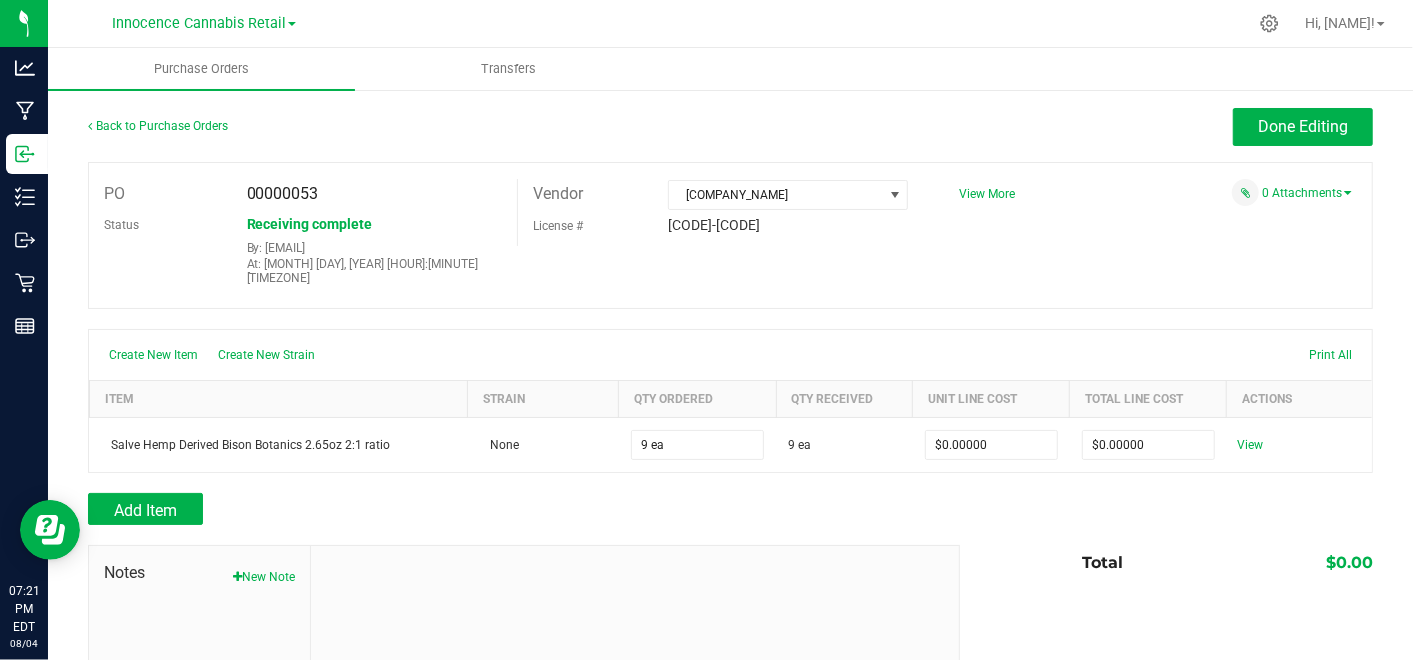 click on "View" at bounding box center [1250, 445] 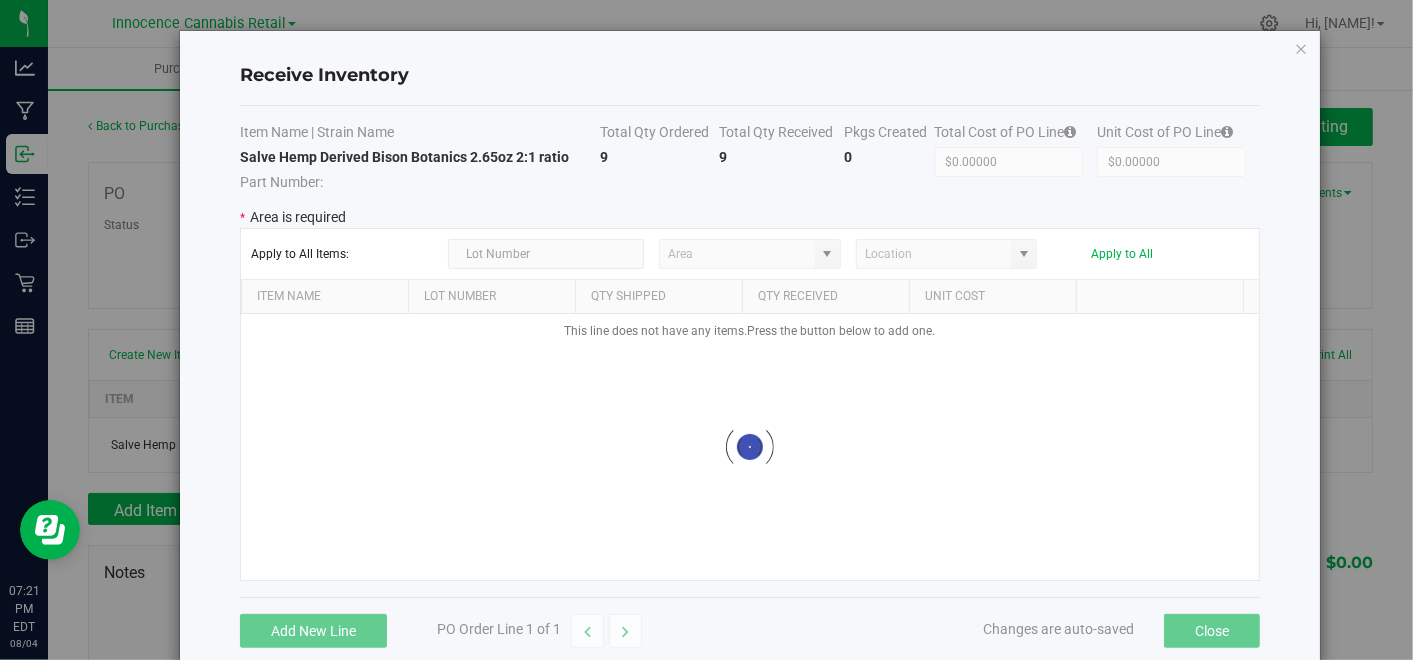 type on "Inventory" 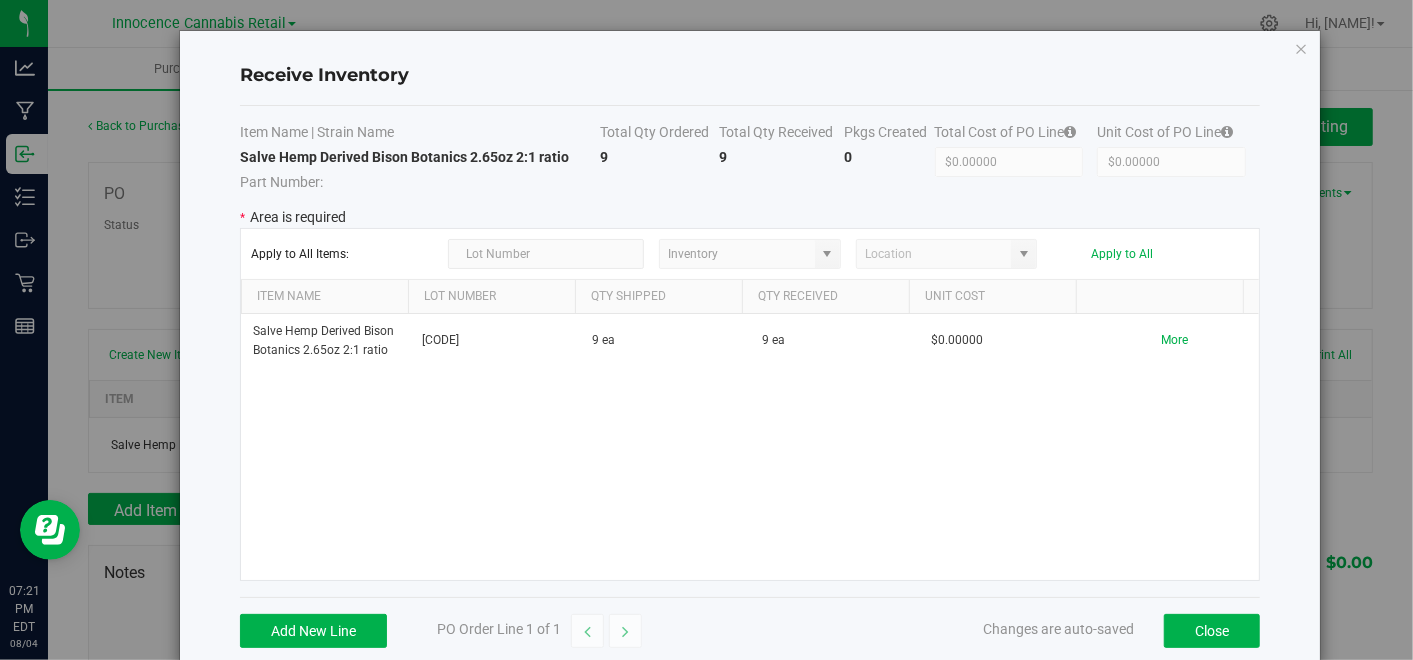 click on "SO92:1-25197H" at bounding box center [496, 341] 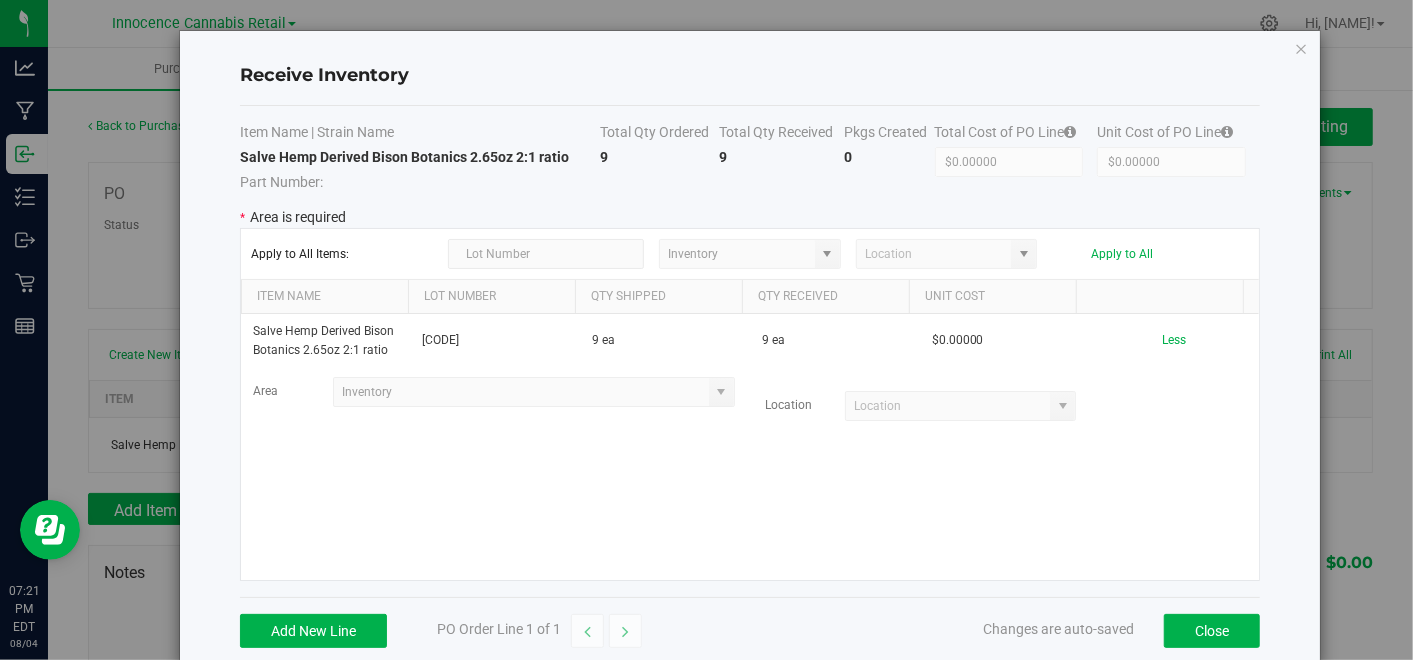 click on "Inventory" at bounding box center (534, 392) 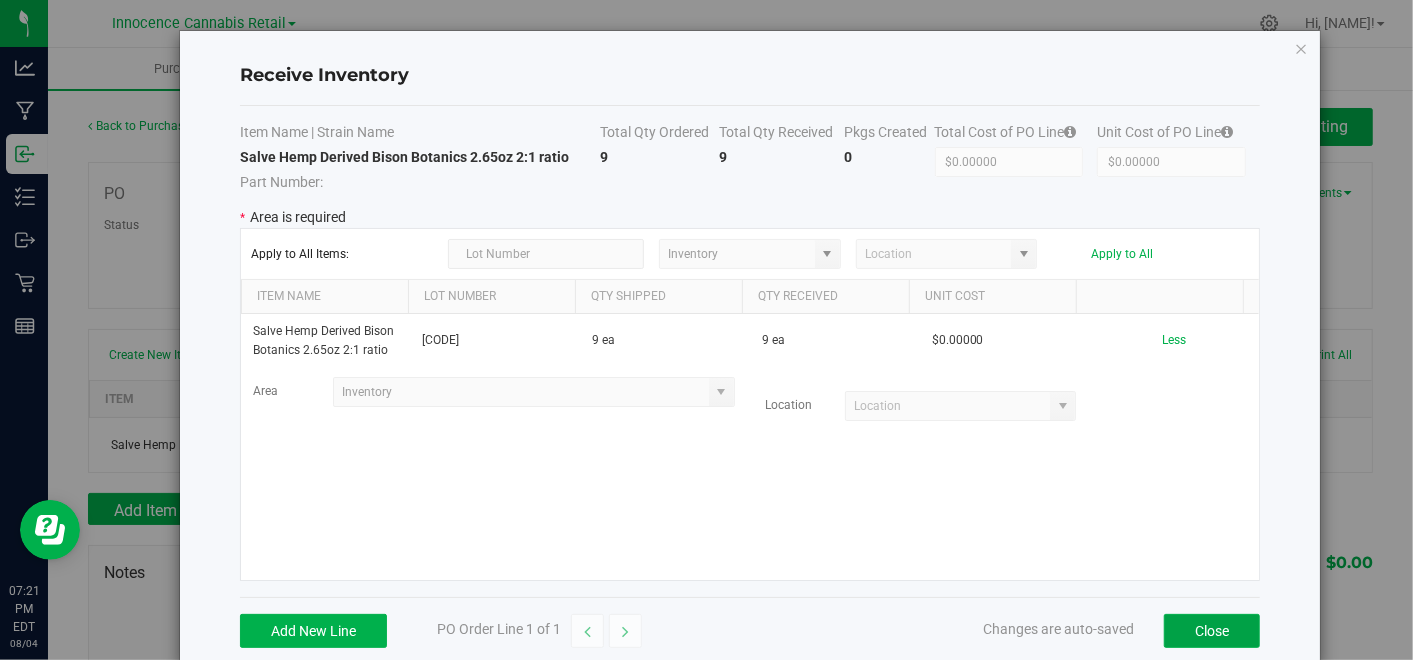 click on "Close" at bounding box center (1212, 631) 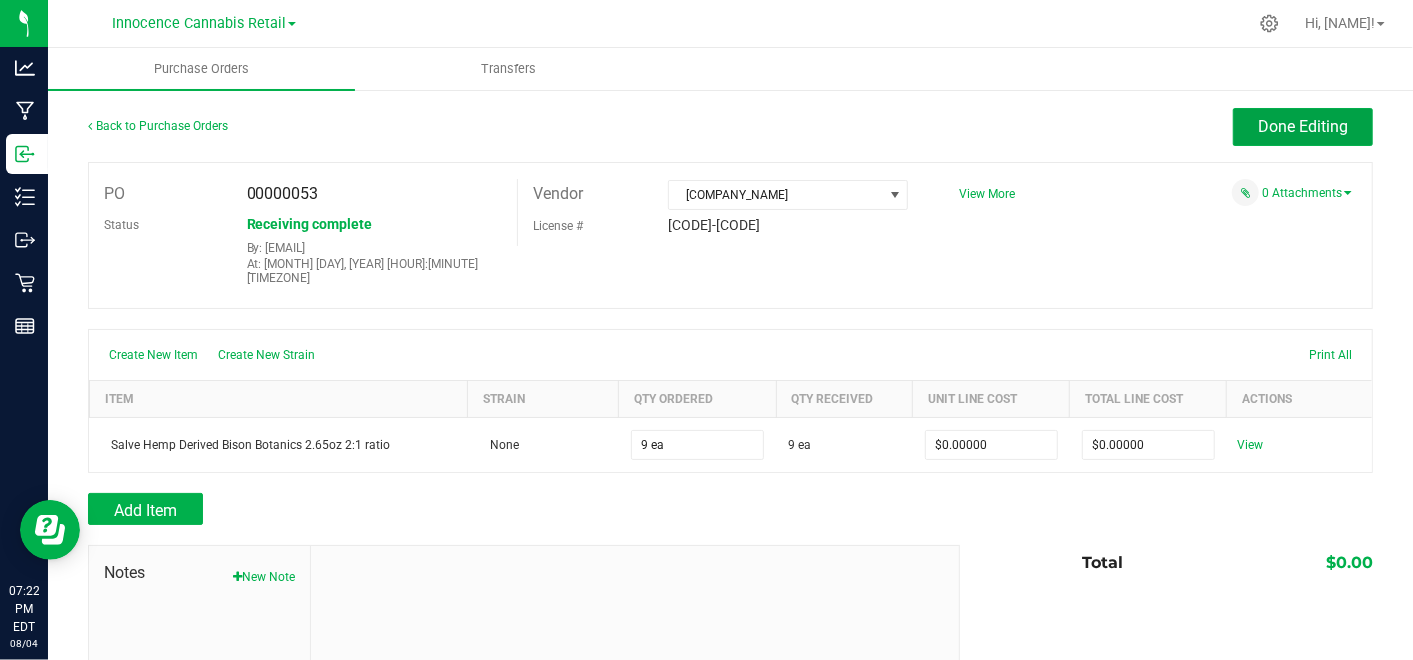 click on "Done Editing" at bounding box center [1303, 126] 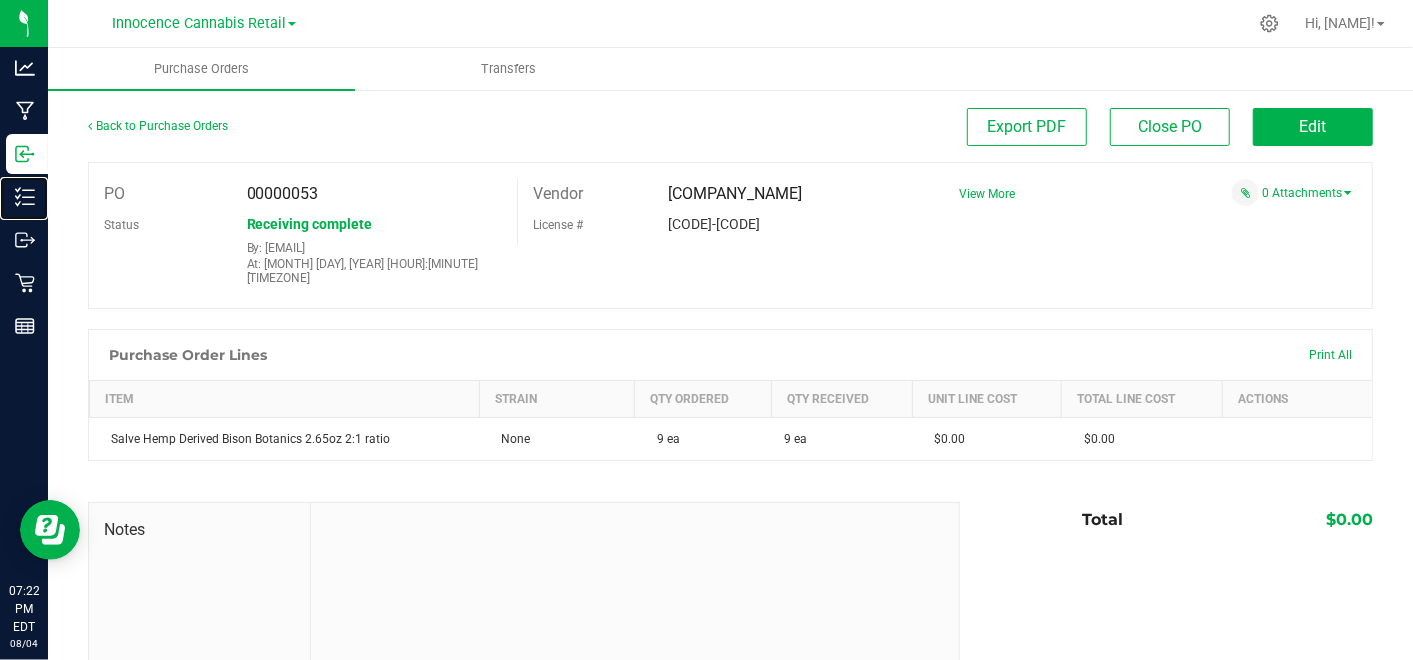 click on "Inventory" at bounding box center [27, 197] 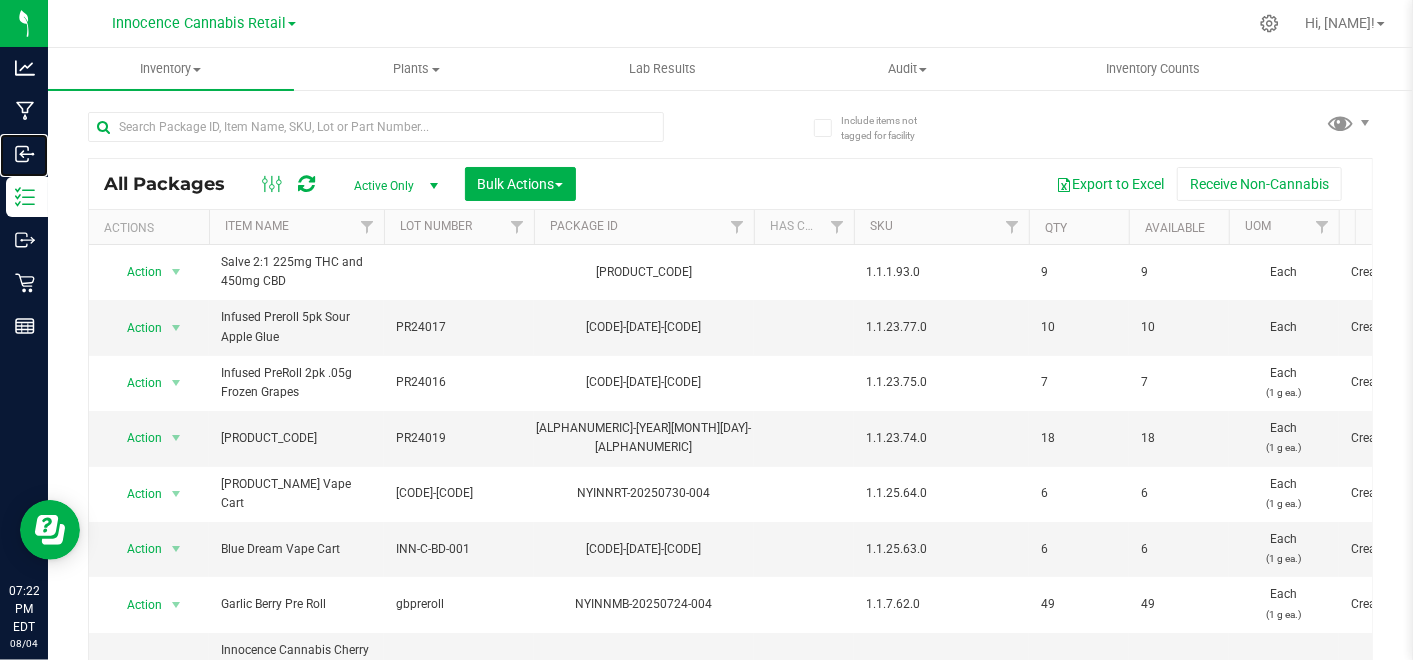 click on "Inbound" at bounding box center (0, 0) 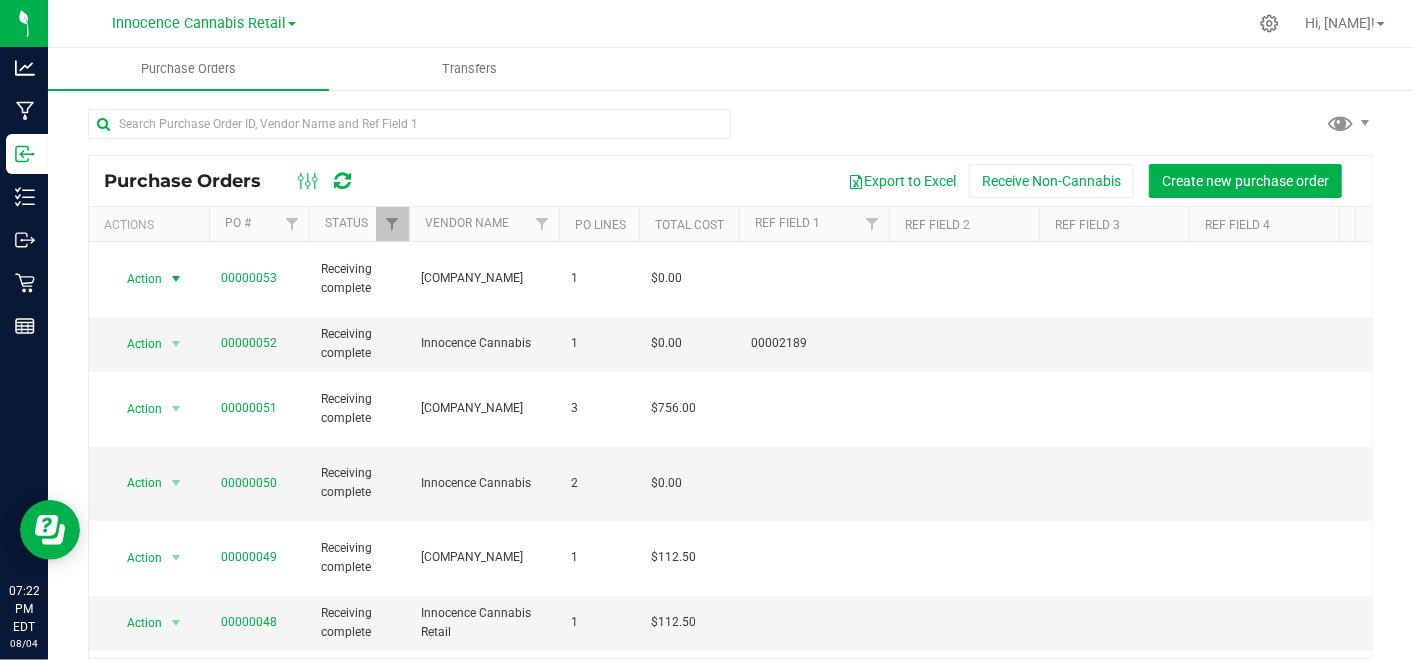 click at bounding box center (176, 279) 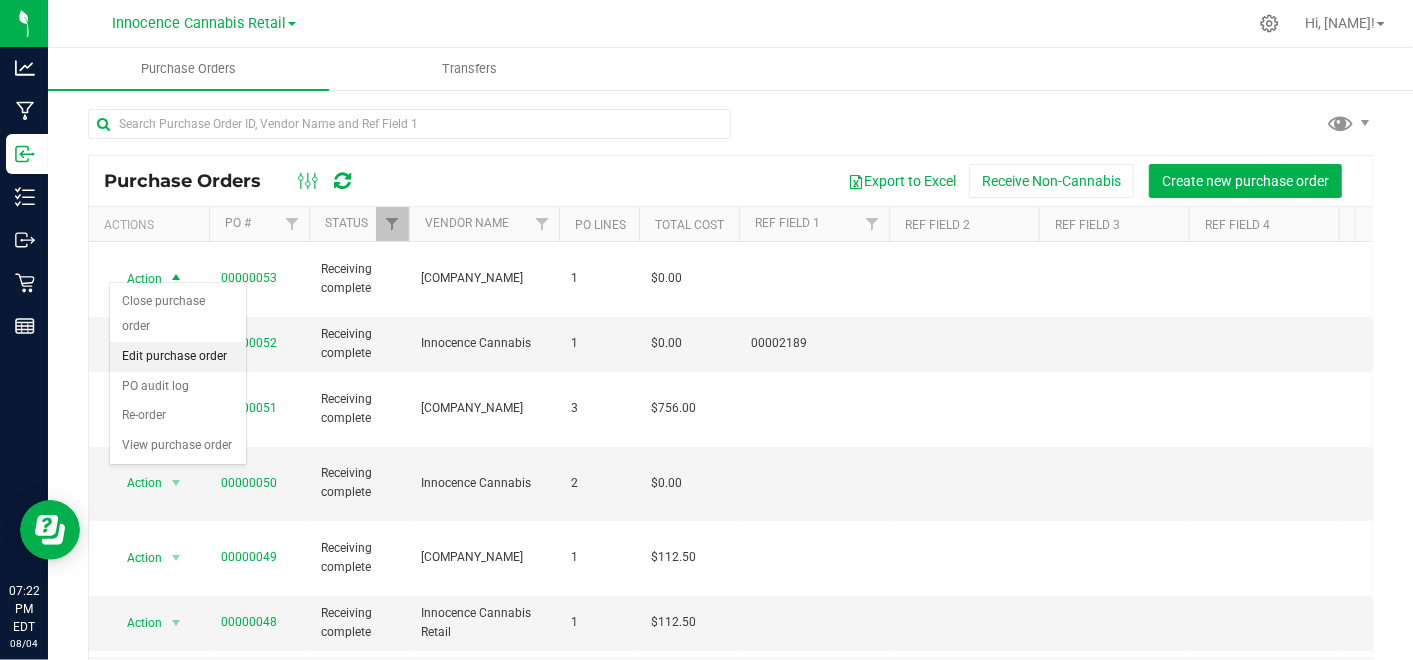 click on "Edit purchase order" at bounding box center [178, 357] 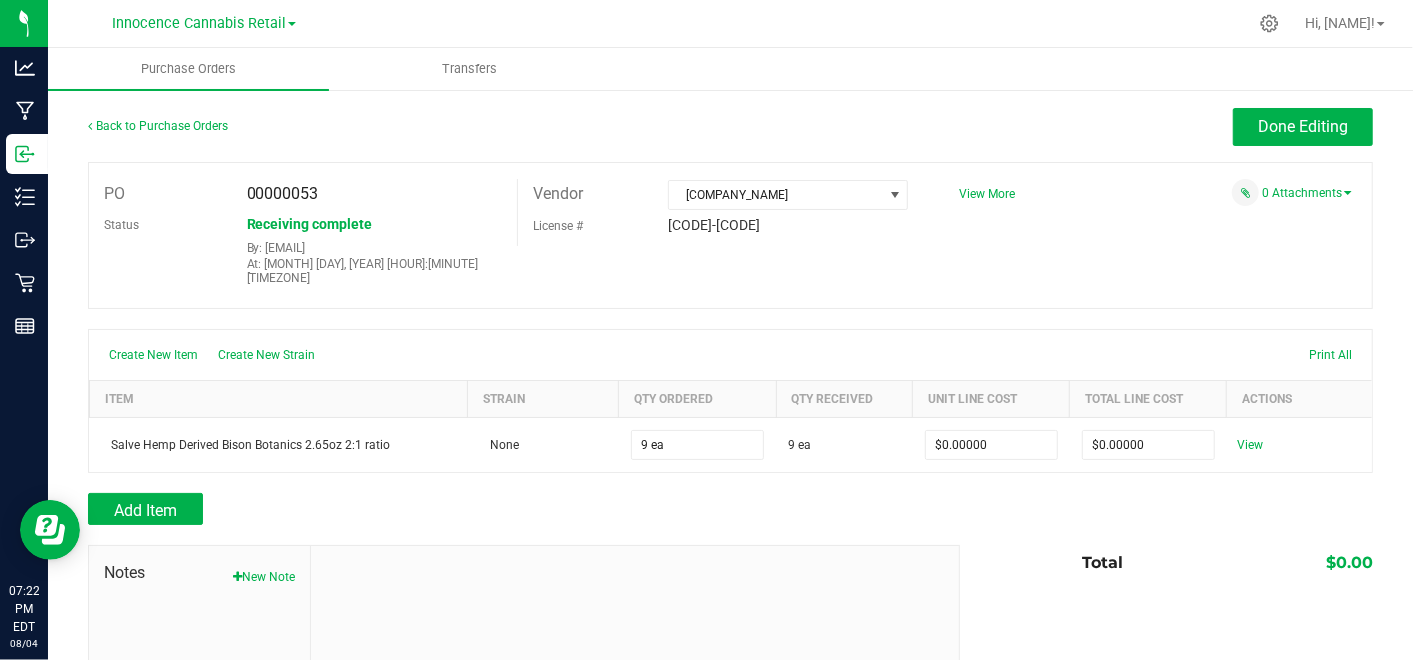 click on "[PRODUCT_NAME]" at bounding box center [279, 445] 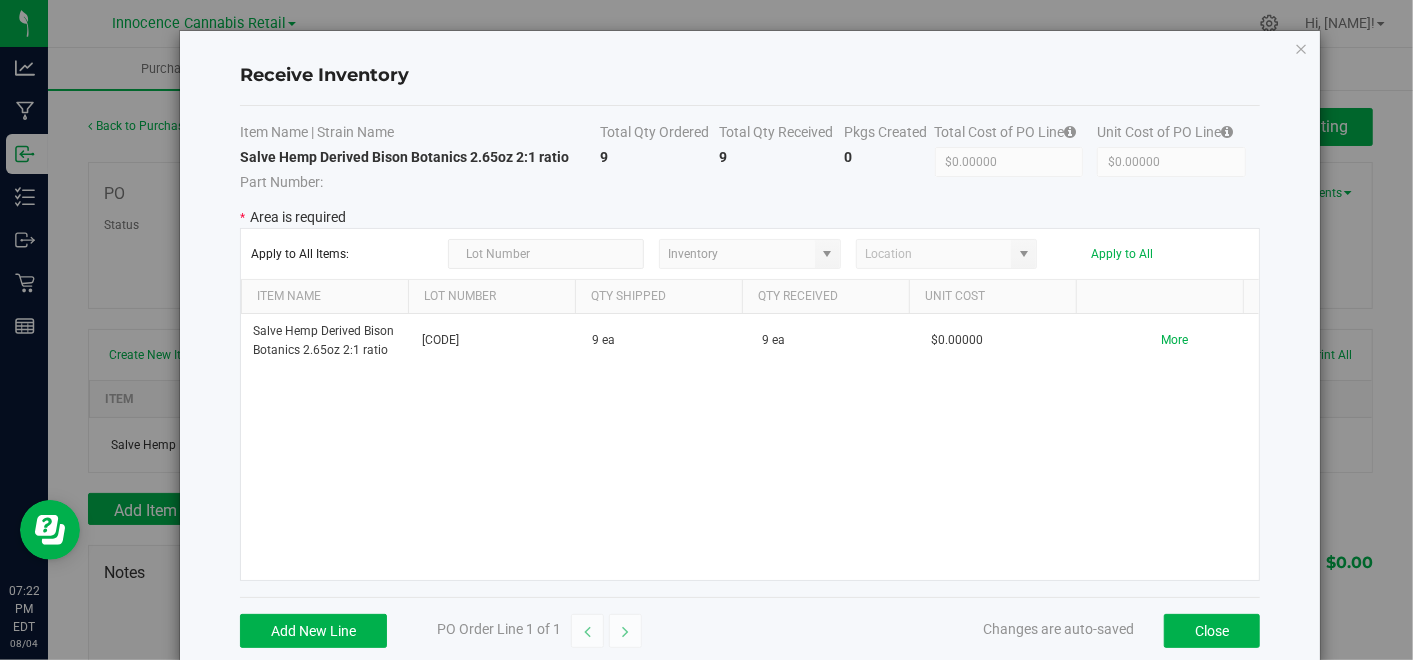 click on "SO92:1-25197H" at bounding box center [496, 341] 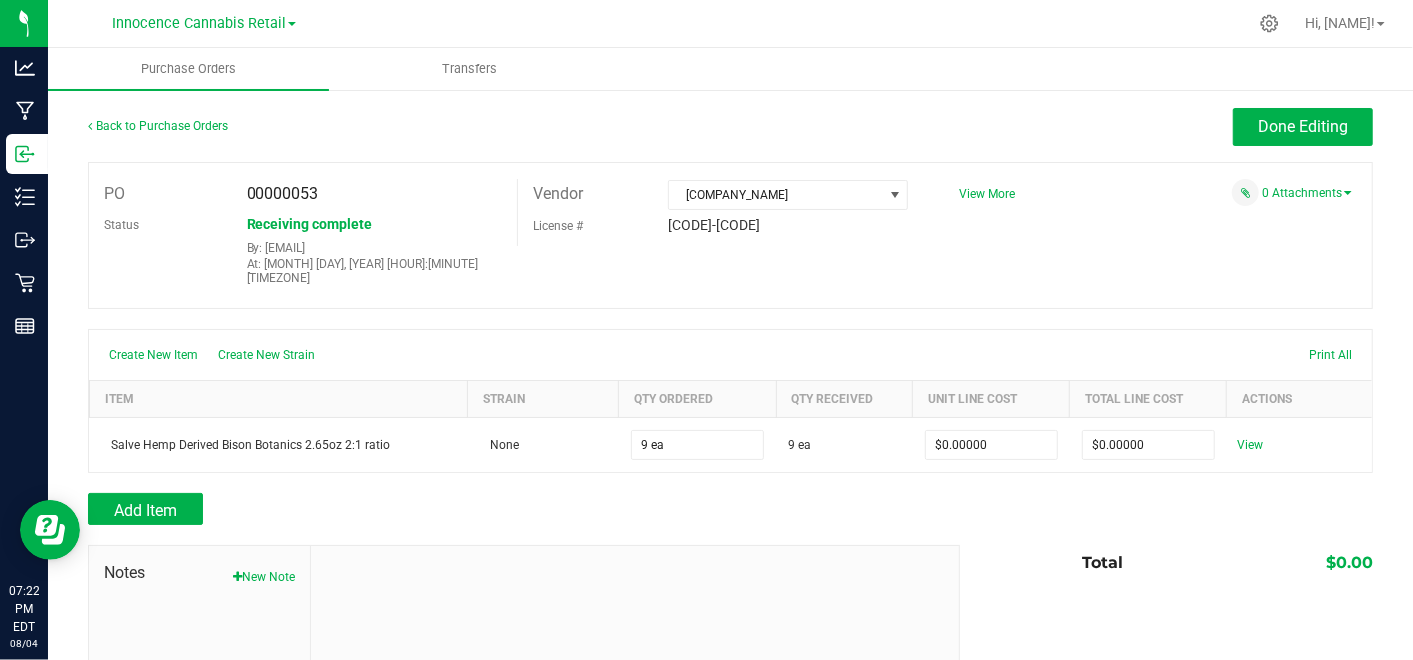 click 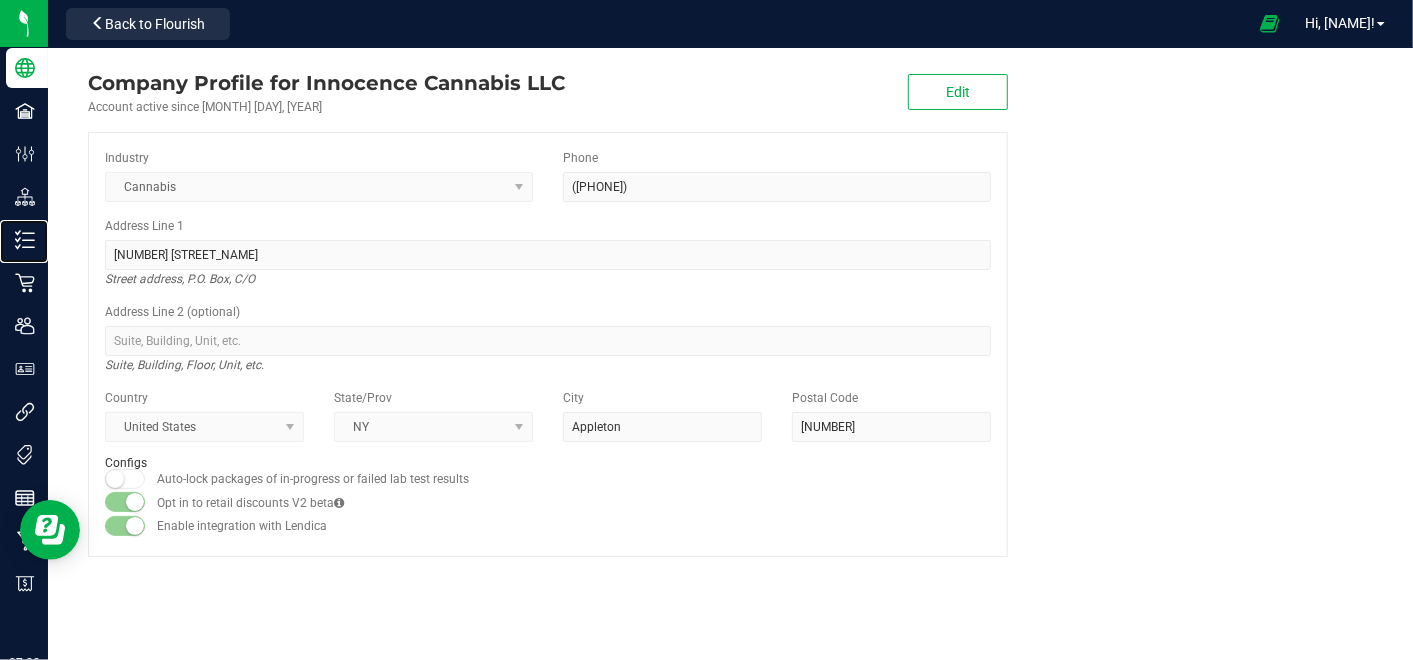 click 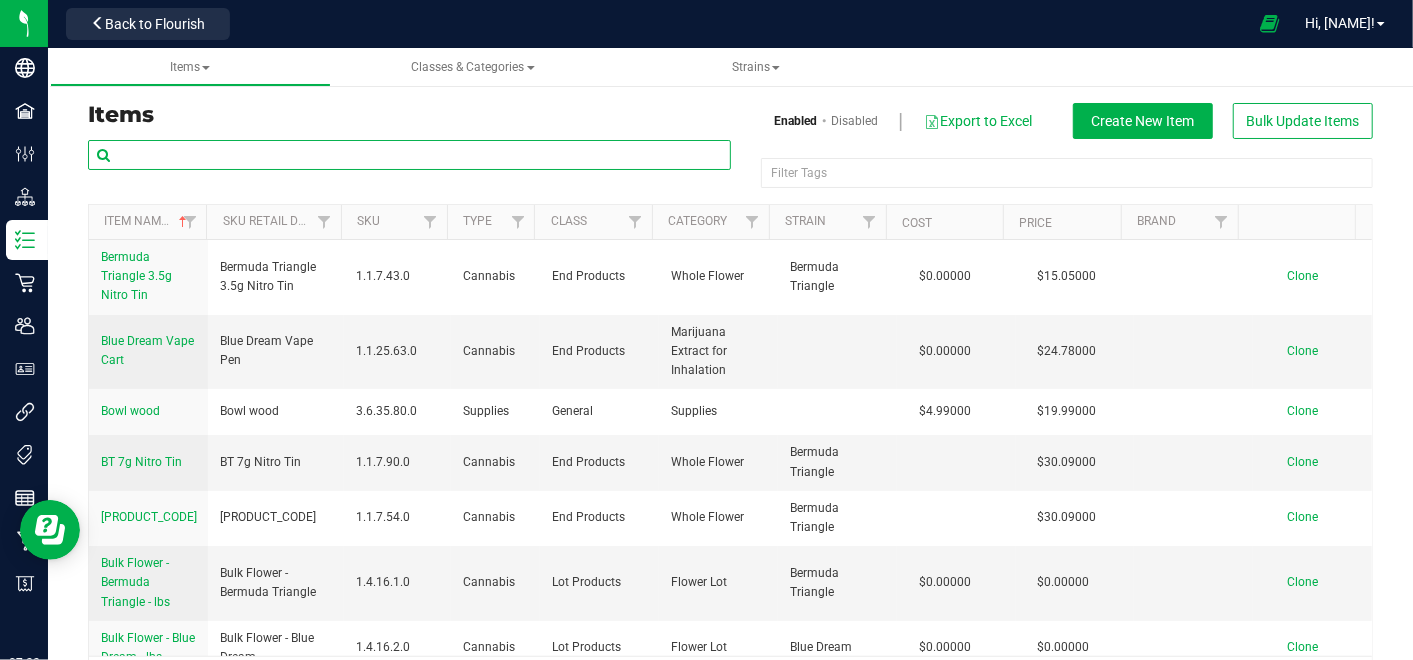 click at bounding box center (409, 155) 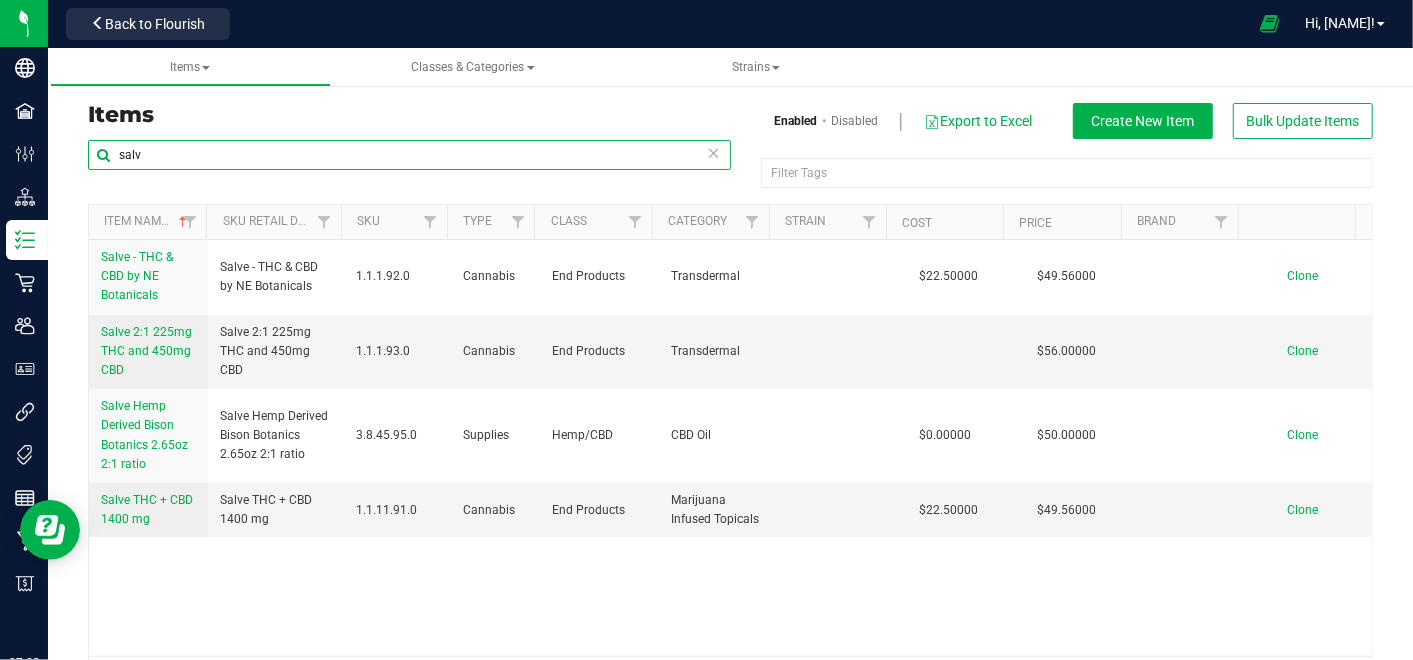 type on "salv" 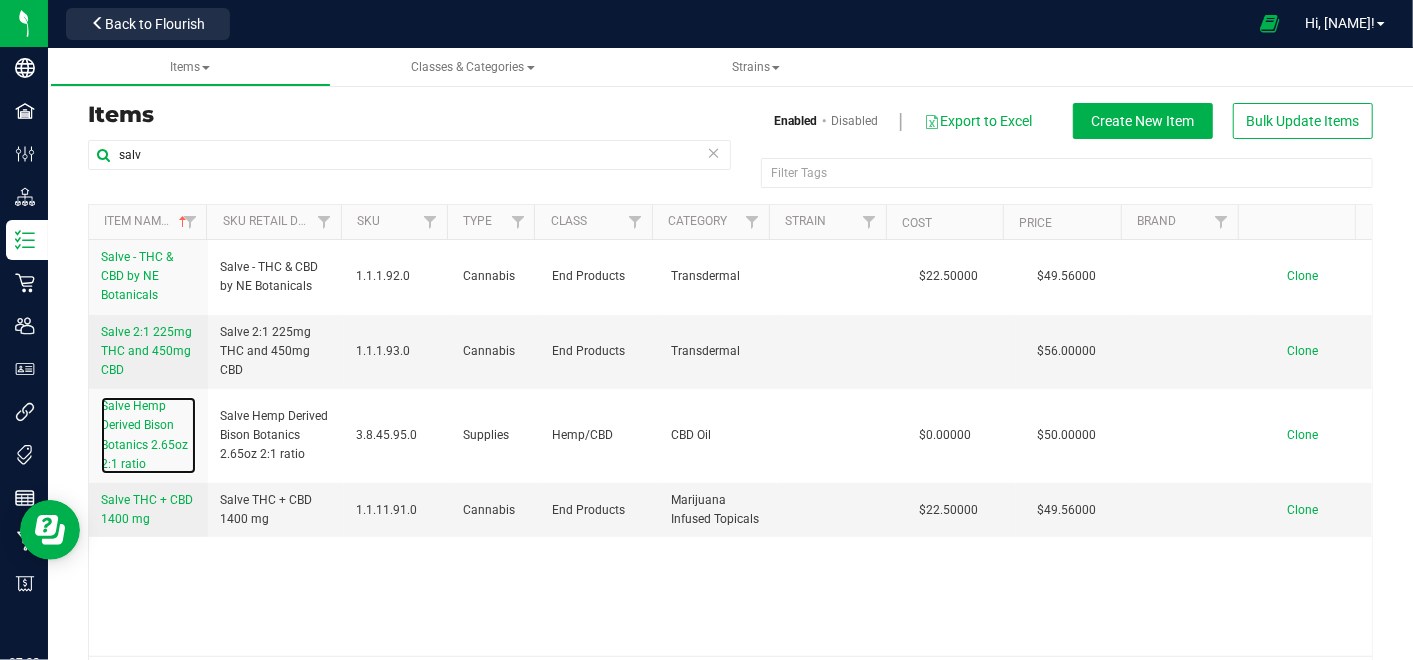 click on "[PRODUCT_NAME]" at bounding box center (148, 435) 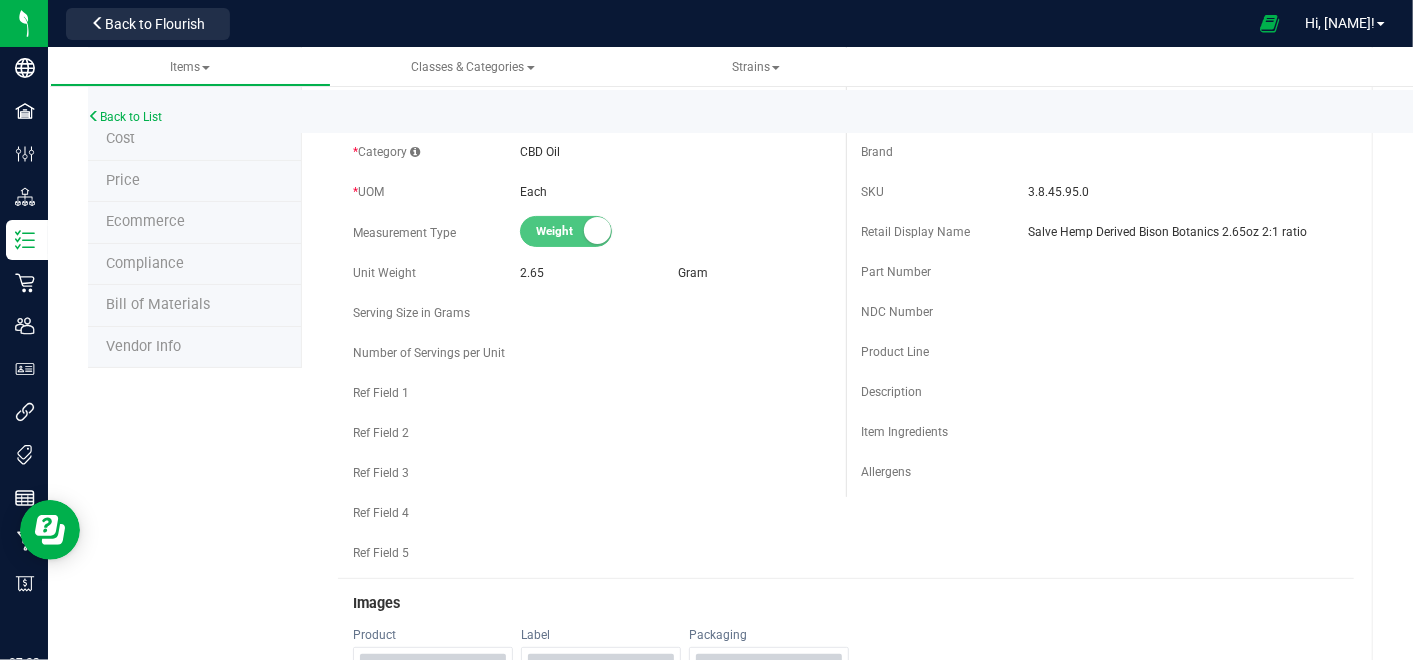 scroll, scrollTop: 0, scrollLeft: 0, axis: both 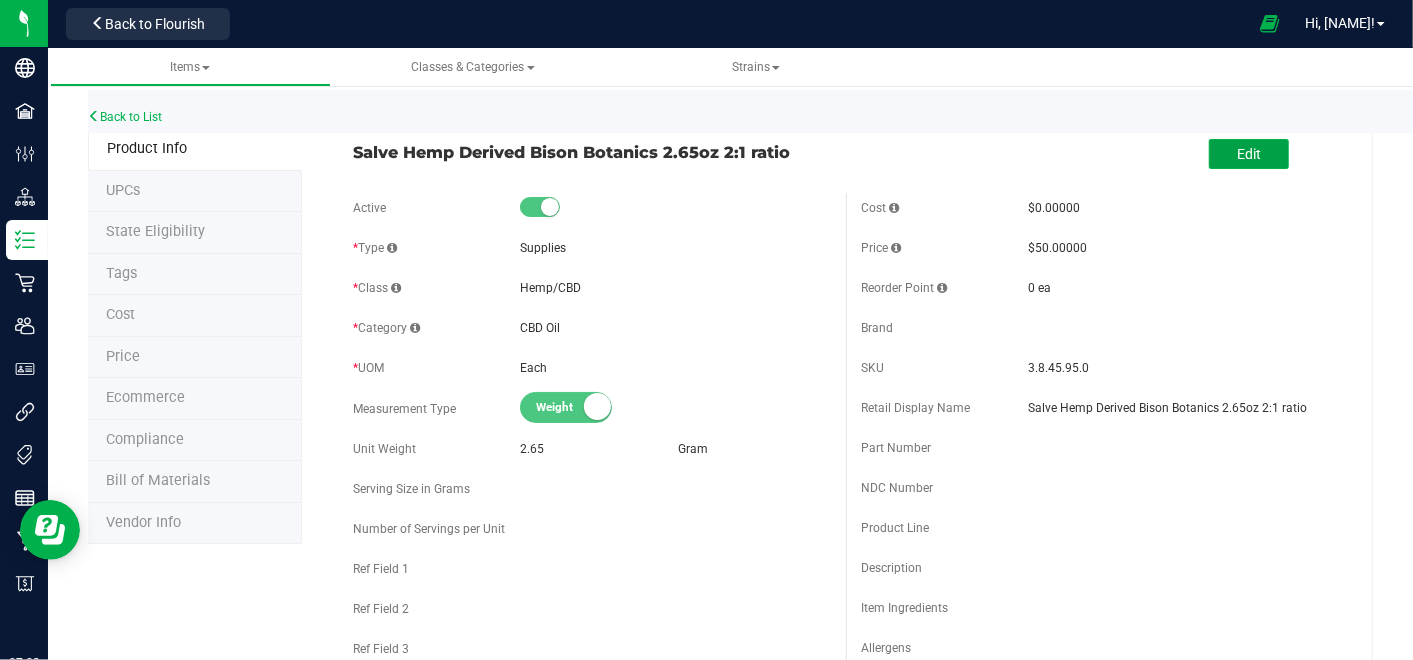 click on "Edit" at bounding box center [1249, 154] 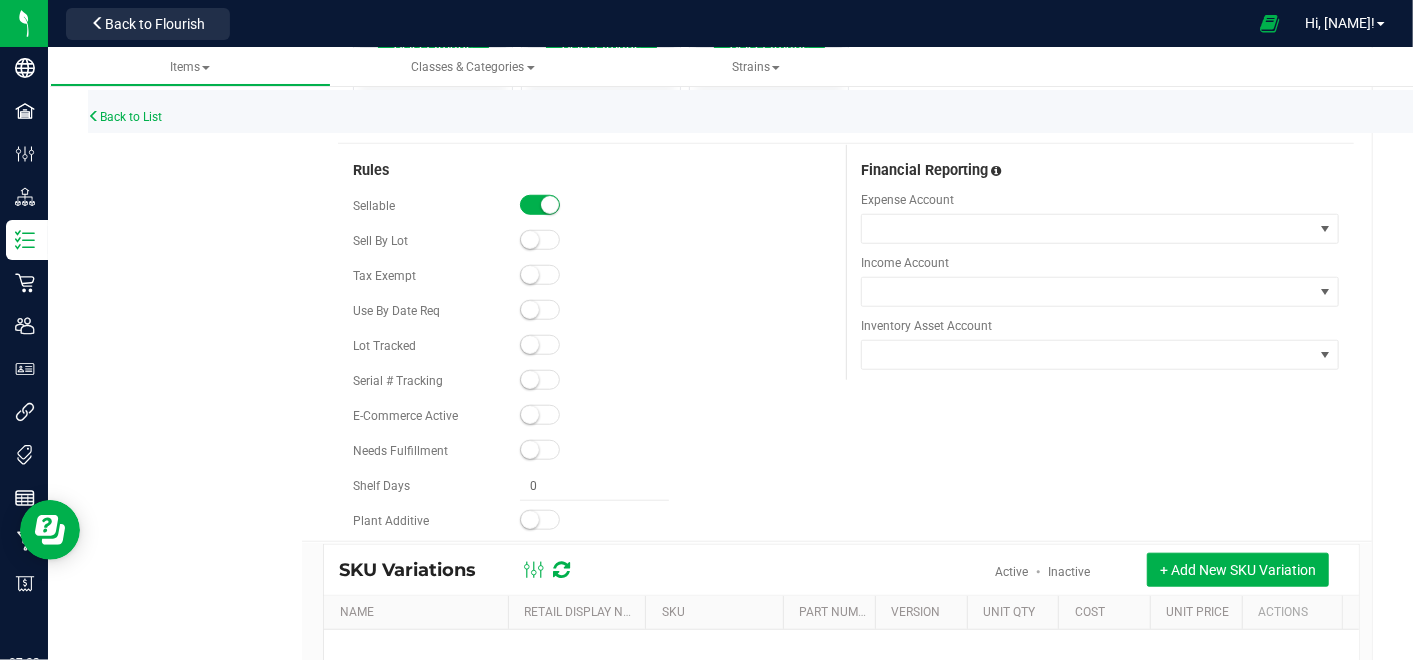 scroll, scrollTop: 857, scrollLeft: 0, axis: vertical 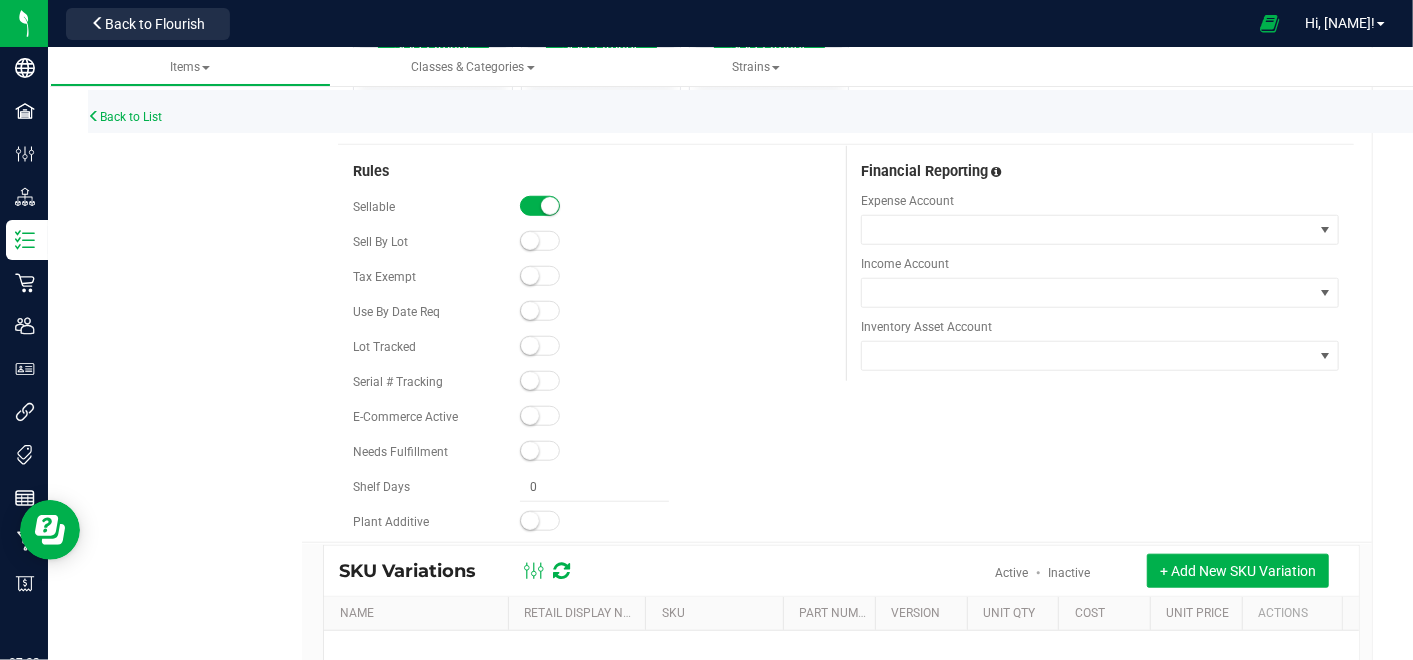 click at bounding box center (540, 241) 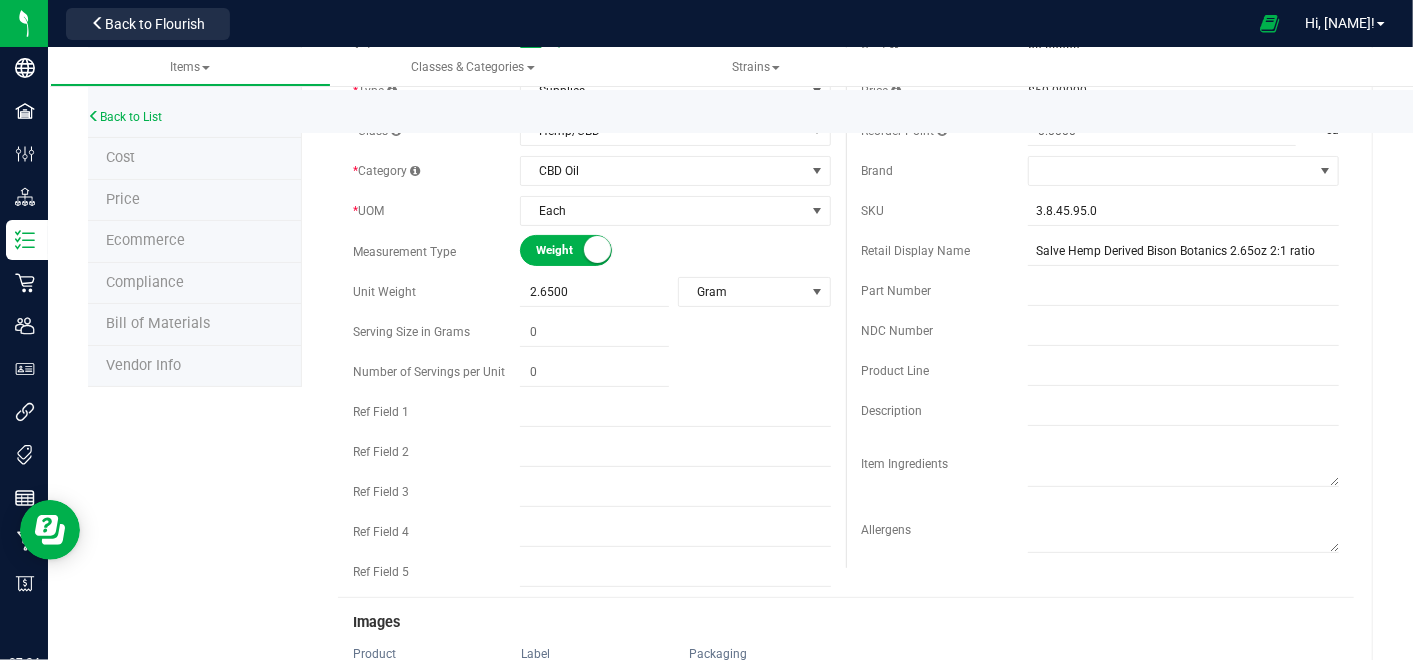 scroll, scrollTop: 0, scrollLeft: 0, axis: both 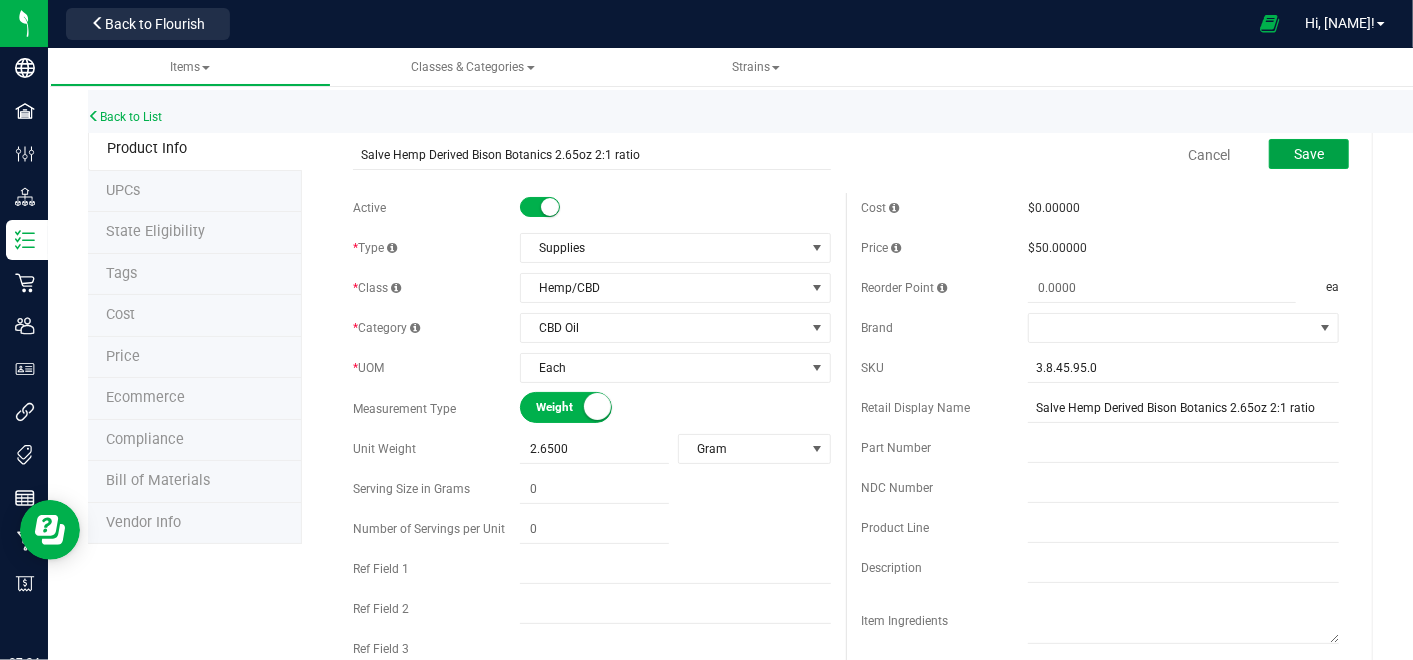 click on "Save" at bounding box center [1309, 154] 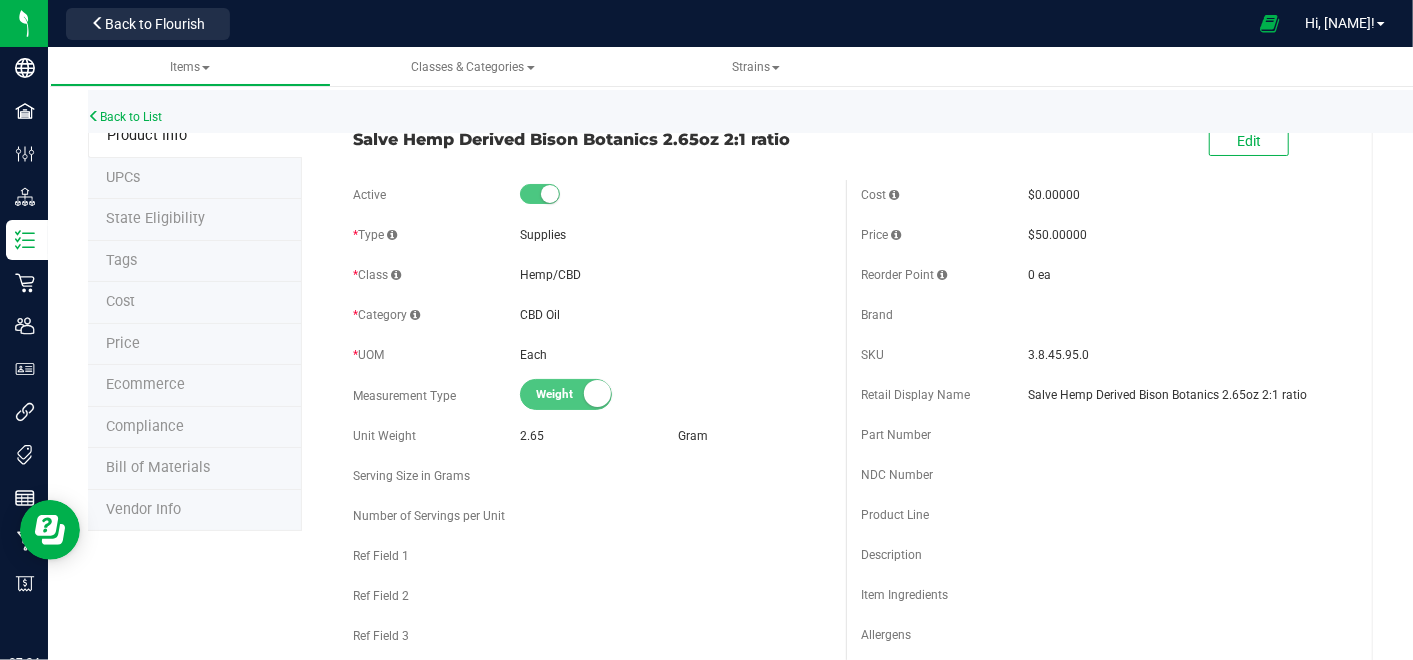 scroll, scrollTop: 0, scrollLeft: 0, axis: both 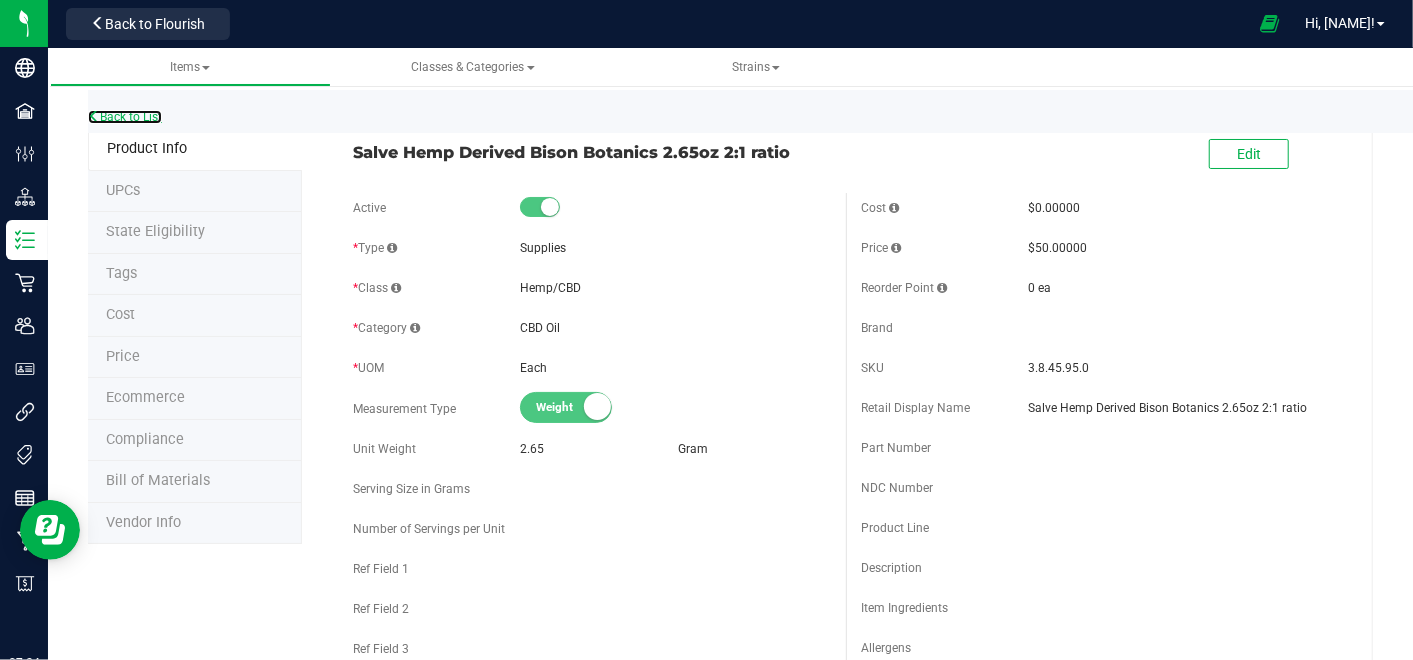 click on "Back to List" at bounding box center (125, 117) 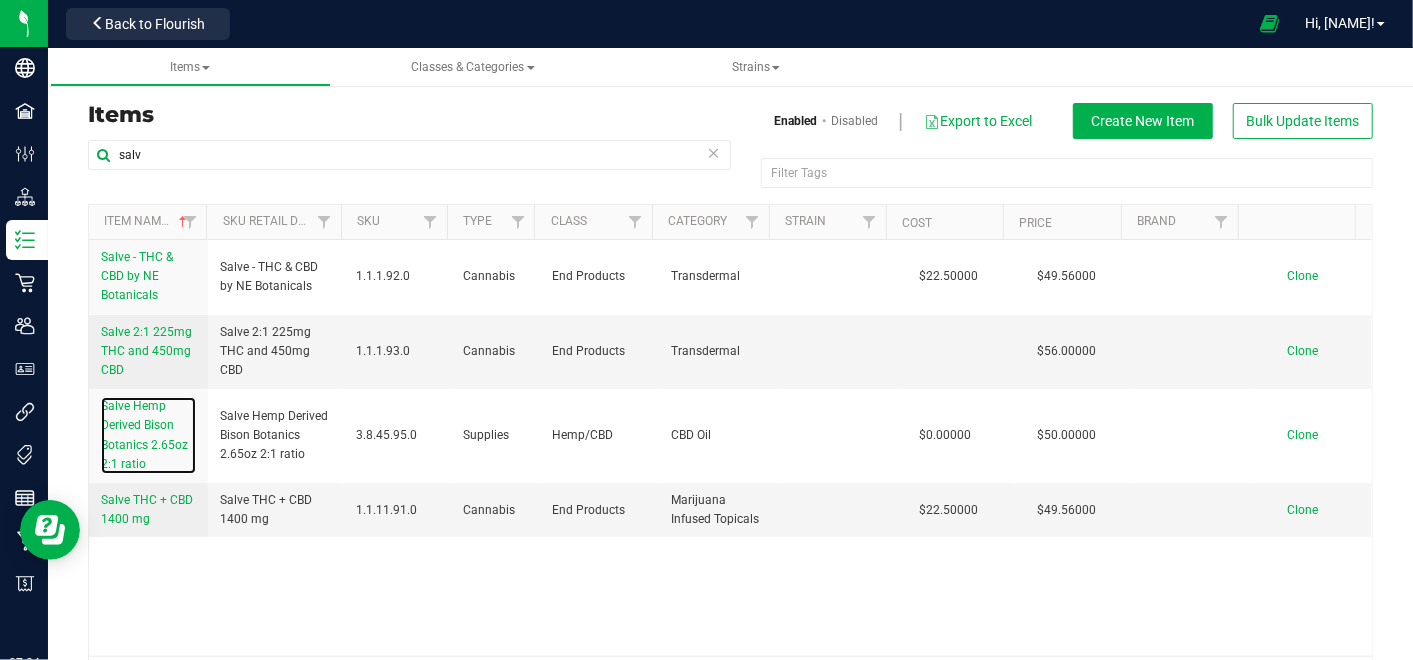 click on "[PRODUCT_NAME]" at bounding box center [144, 435] 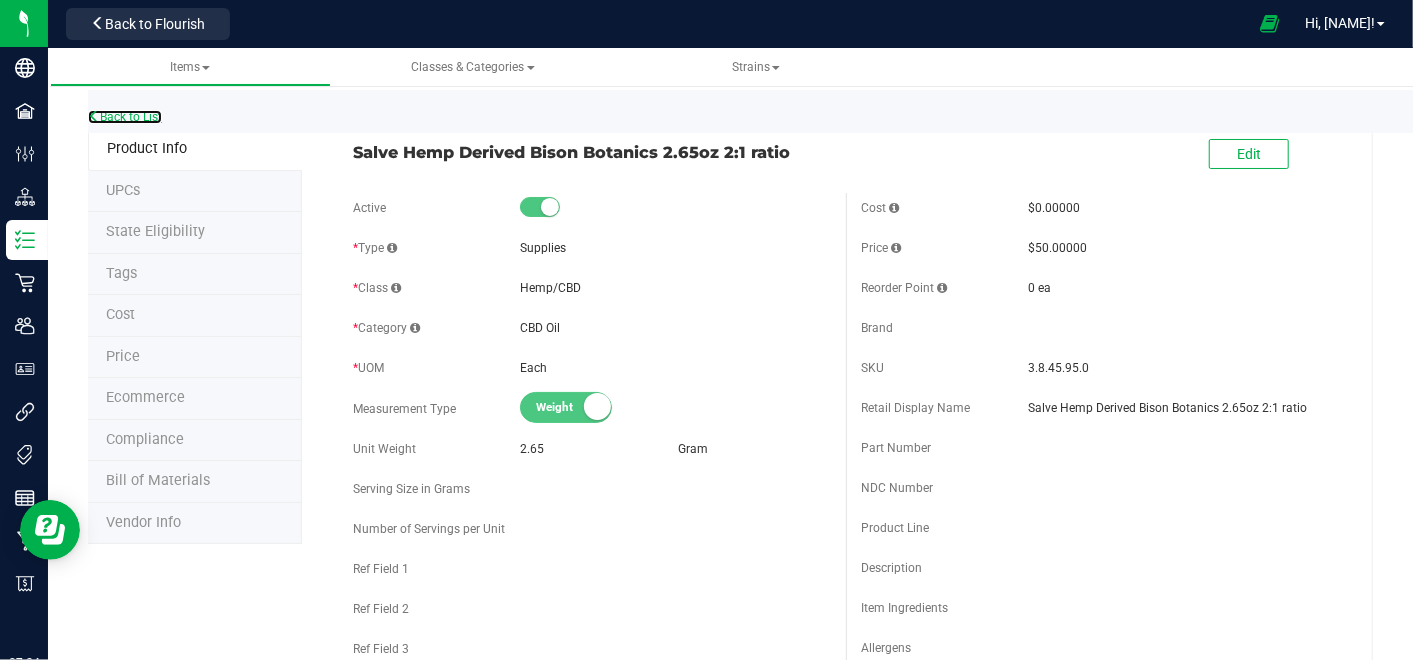 click on "Back to List" at bounding box center (125, 117) 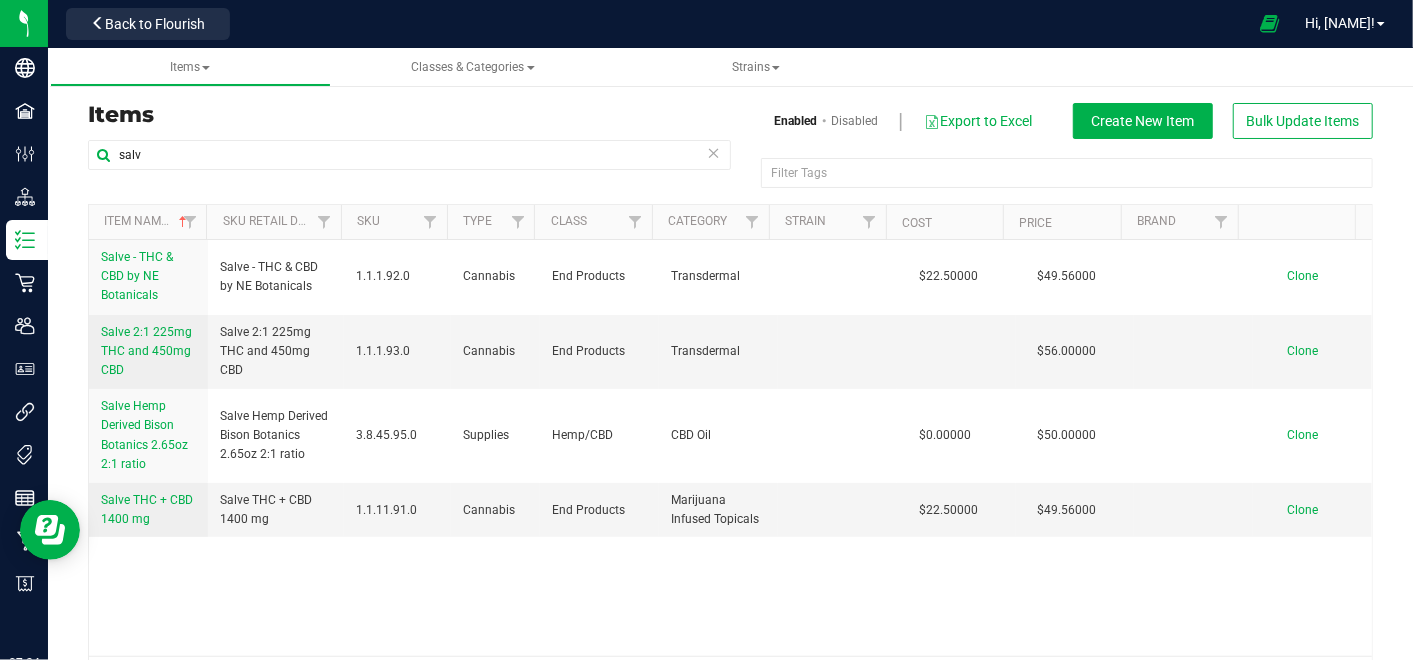 click on "Back to Flourish" at bounding box center [155, 24] 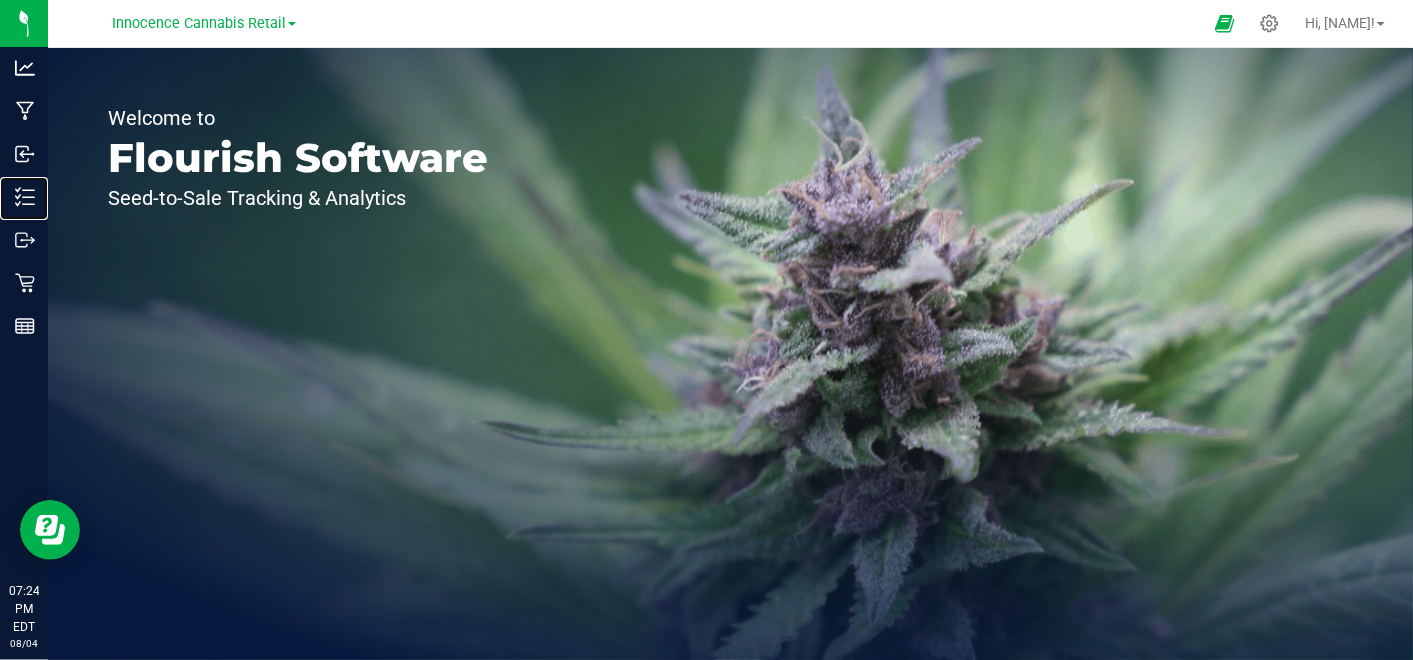 click on "Inventory" at bounding box center [27, 197] 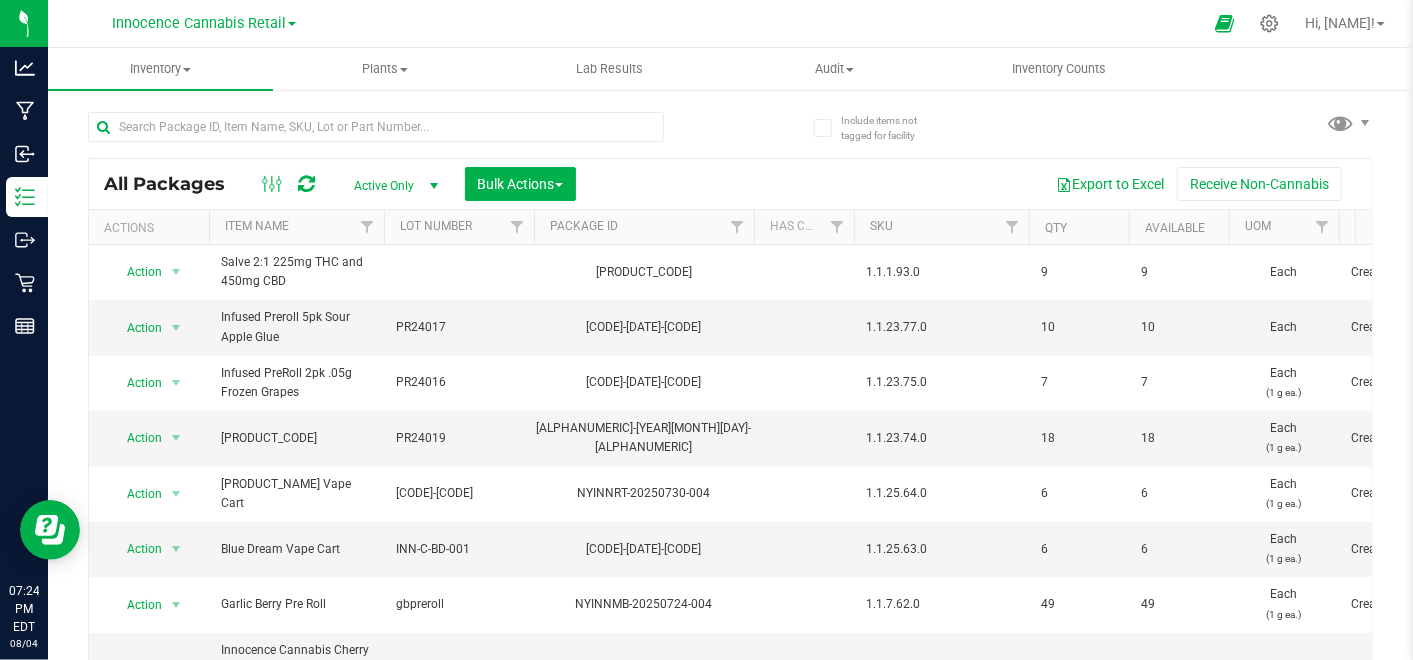 click on "Innocence Cannabis Retail" at bounding box center (204, 22) 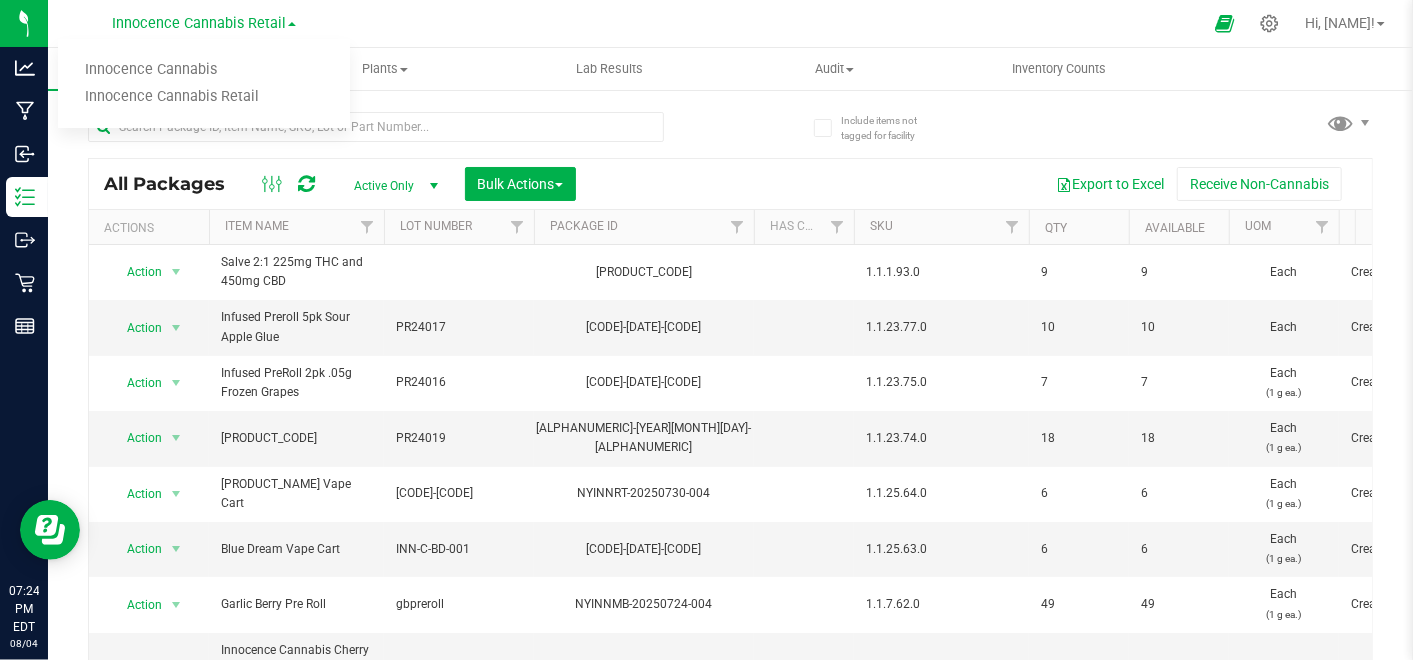 click on "Innocence Cannabis" at bounding box center (204, 70) 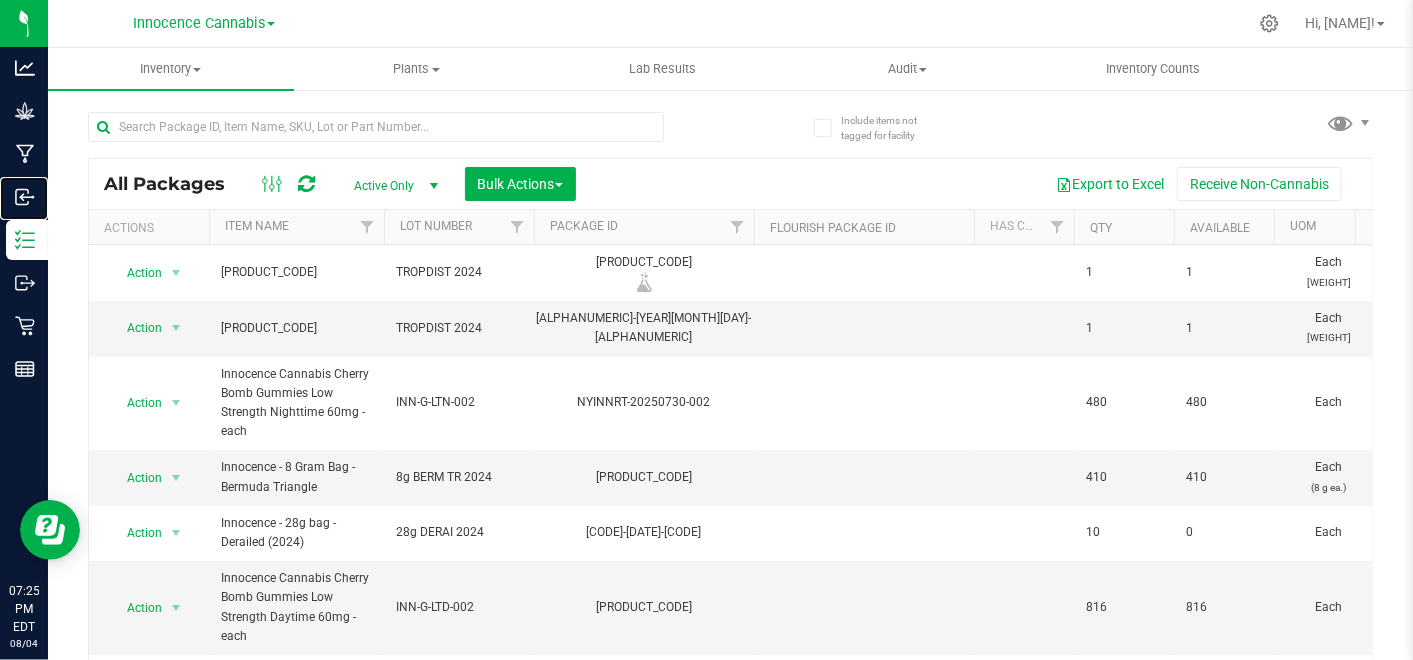 click on "Inbound" at bounding box center [0, 0] 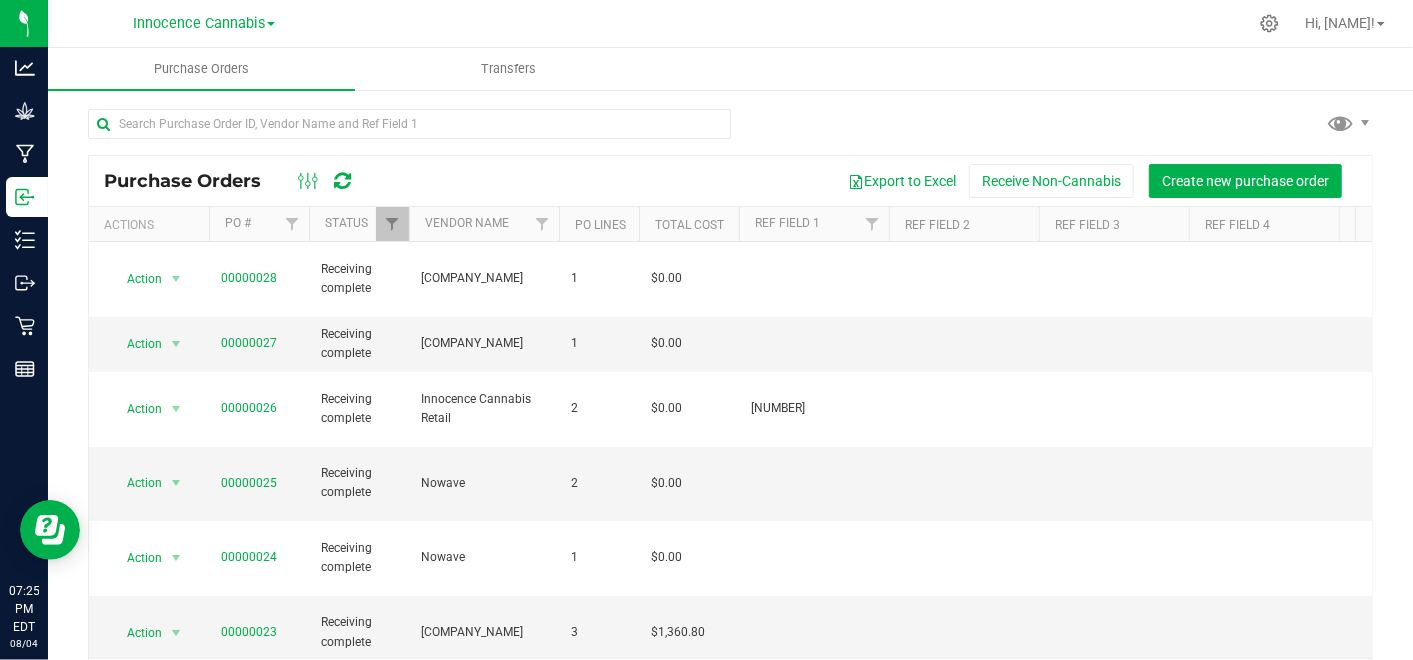 click on "Innocence Cannabis   Innocence Cannabis   Innocence Cannabis Retail" at bounding box center (204, 23) 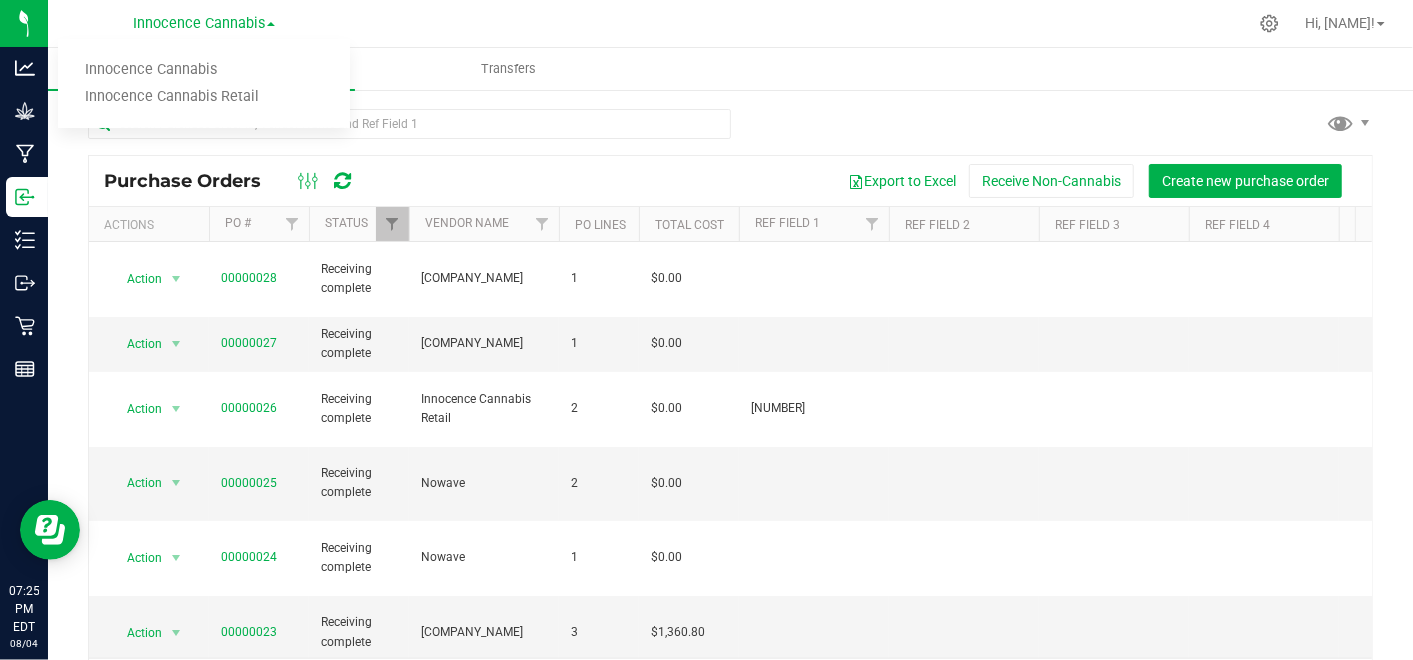 click on "Innocence Cannabis Retail" at bounding box center [204, 97] 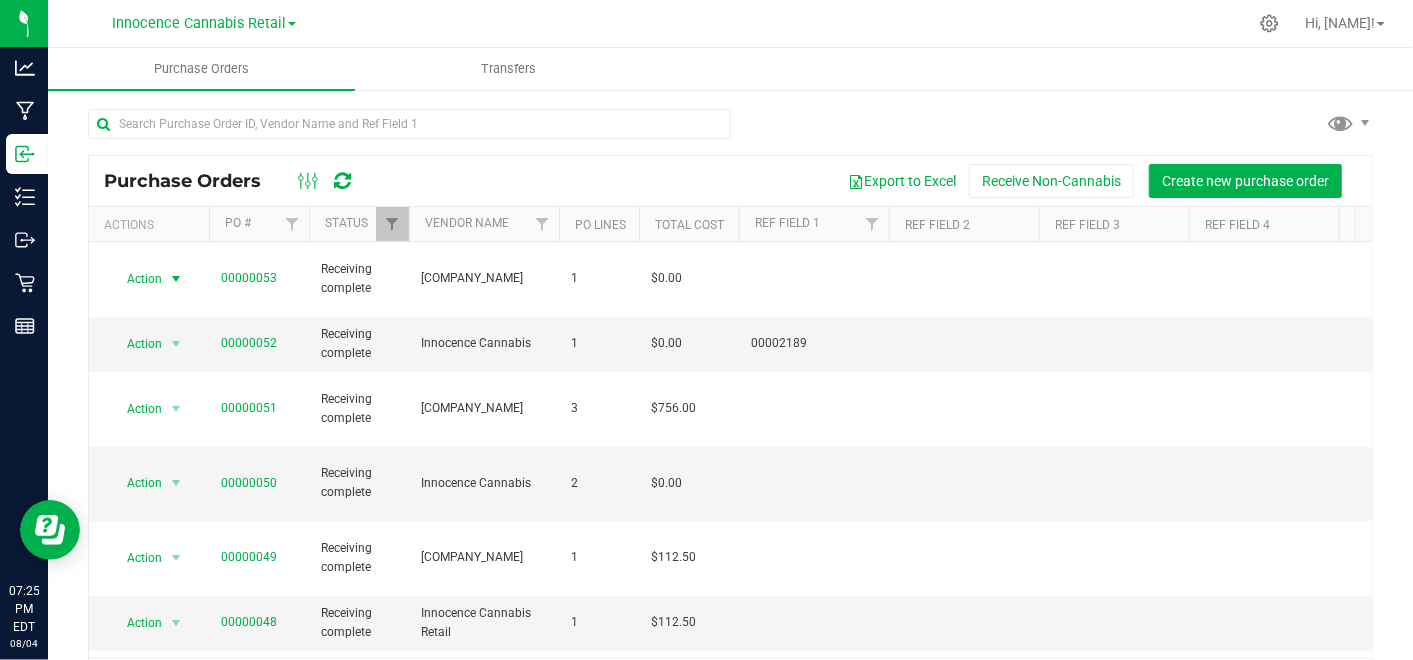 click at bounding box center [176, 279] 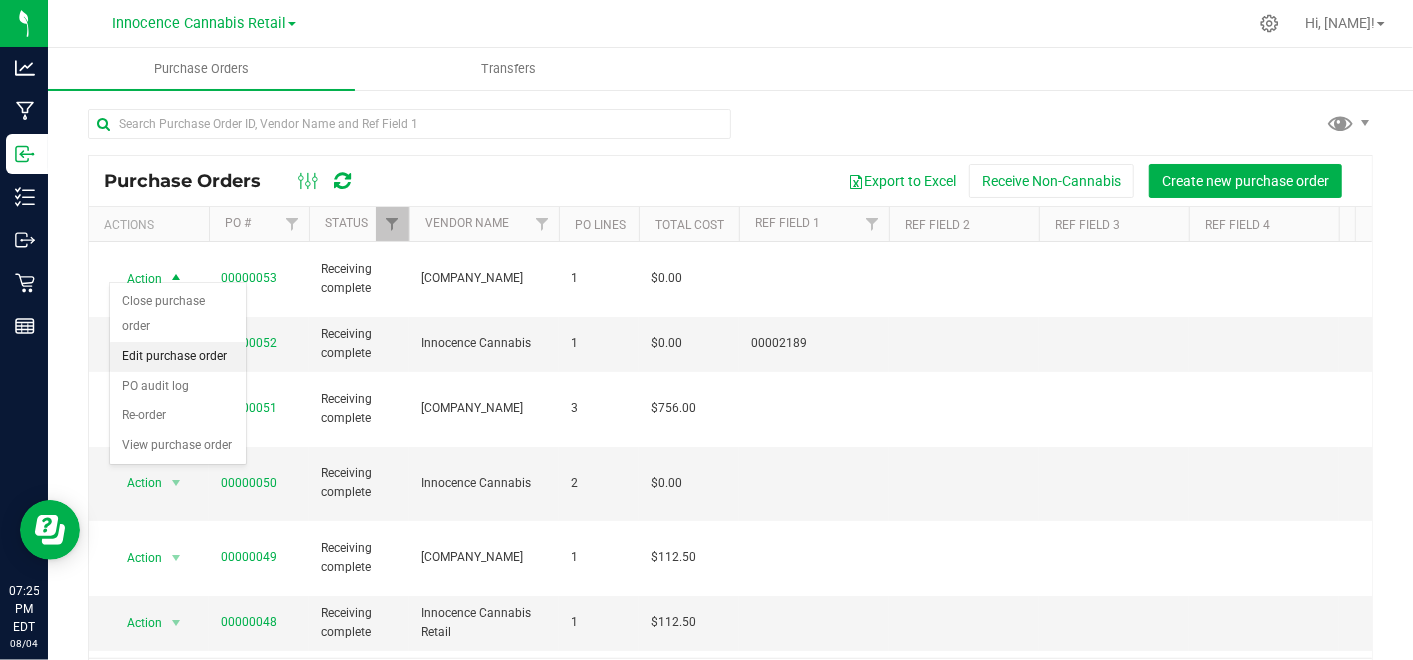 click on "Edit purchase order" at bounding box center [178, 357] 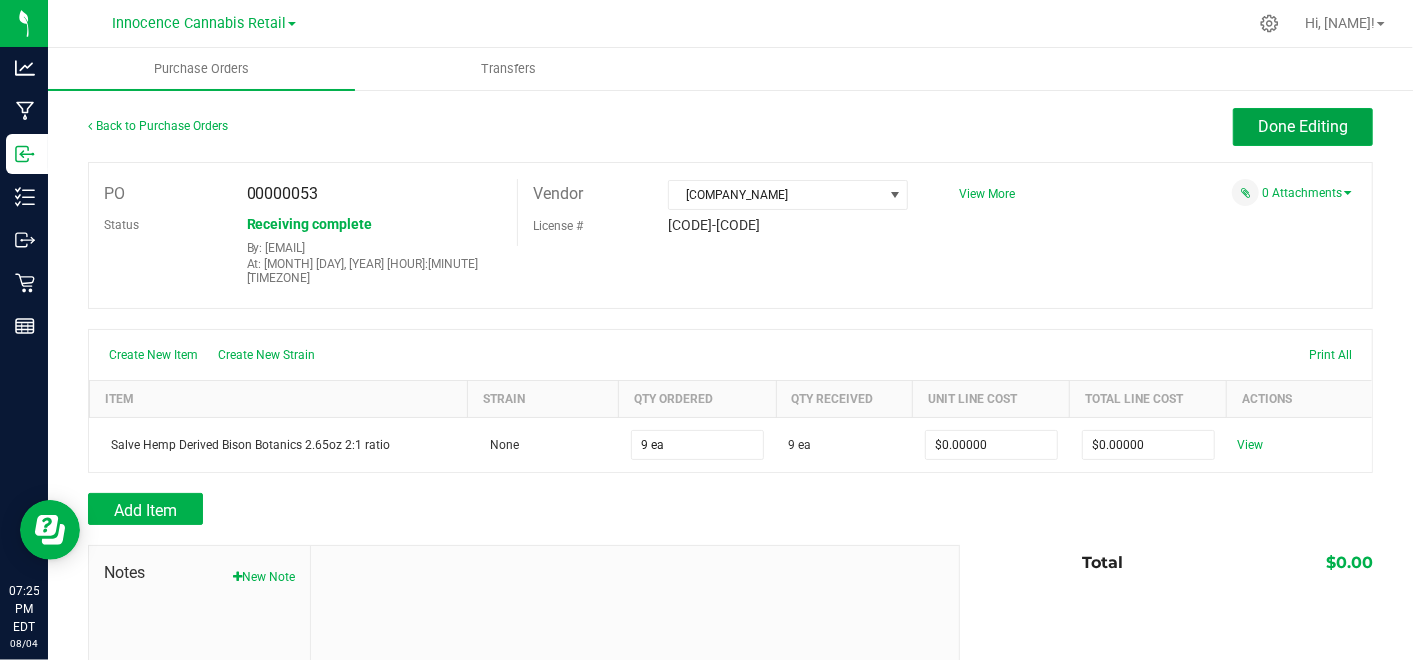 click on "Done Editing" at bounding box center (1303, 127) 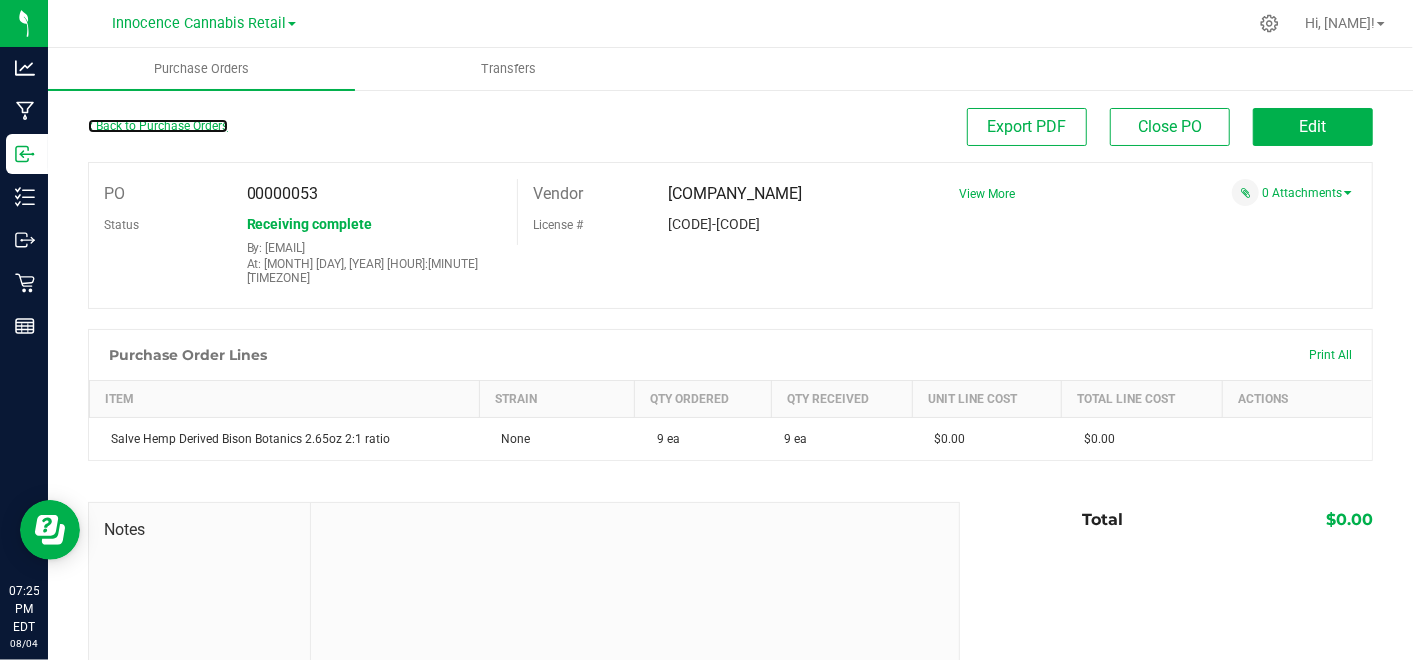 click on "Back to Purchase Orders" at bounding box center [158, 126] 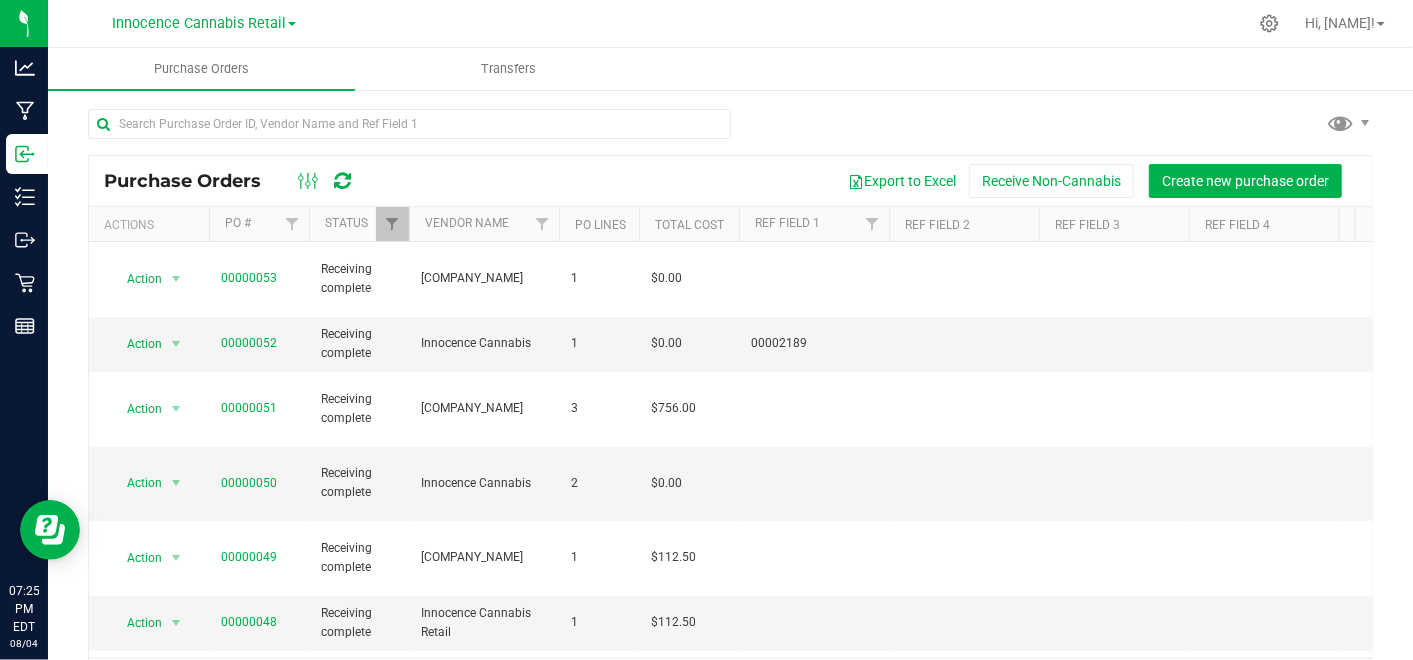 click on "Hi, [NAME]!" at bounding box center (1340, 23) 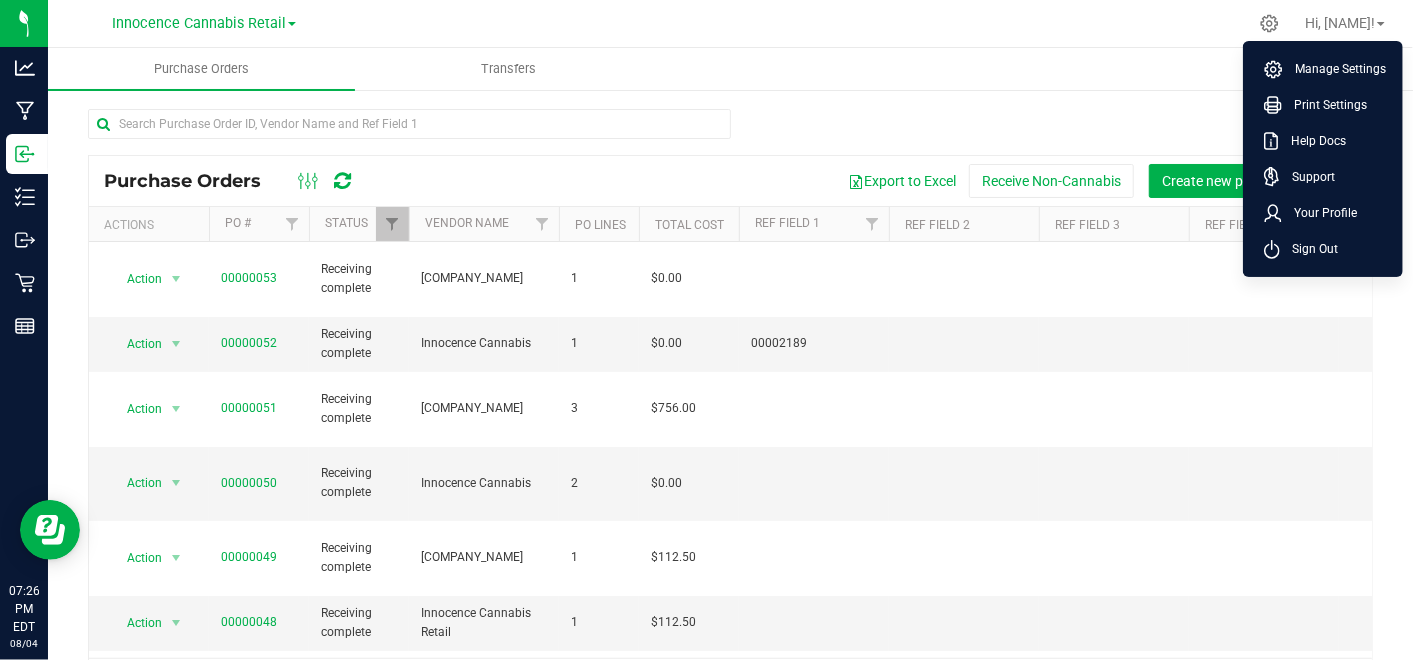 click on "Sign Out" at bounding box center (1309, 249) 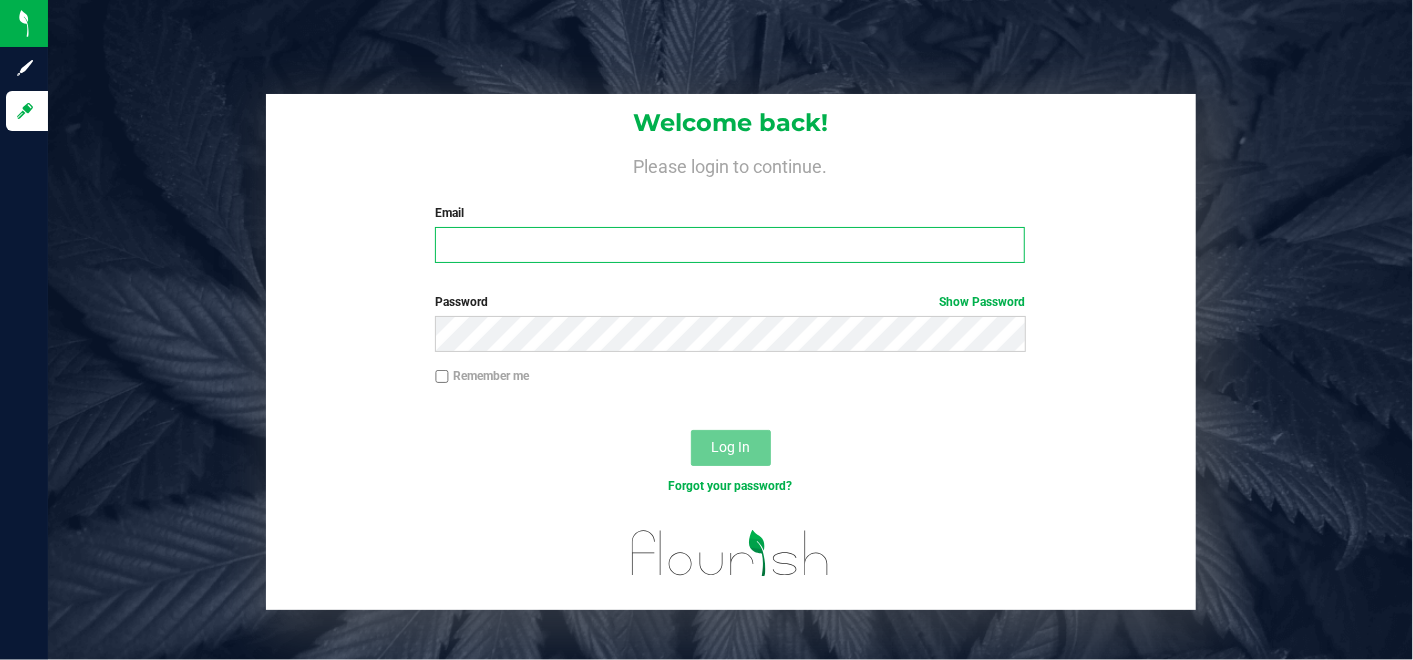 type on "[EMAIL]" 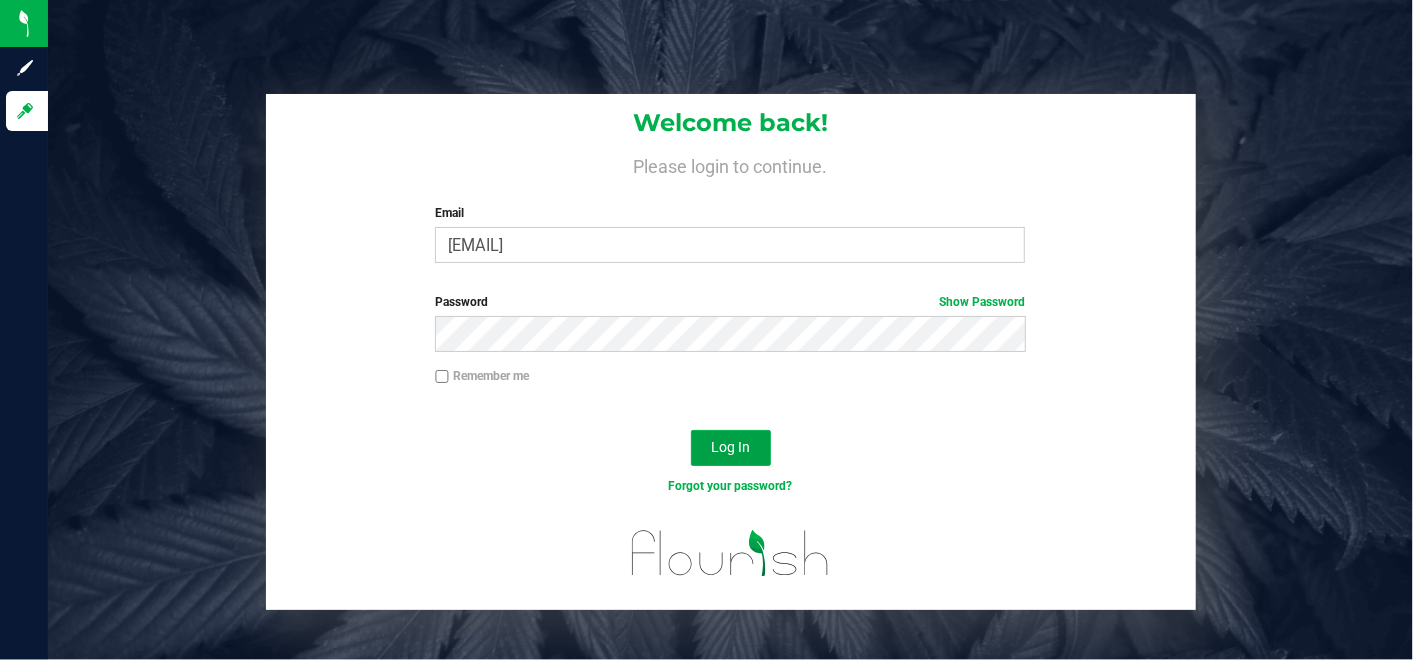 click on "Log In" at bounding box center (731, 448) 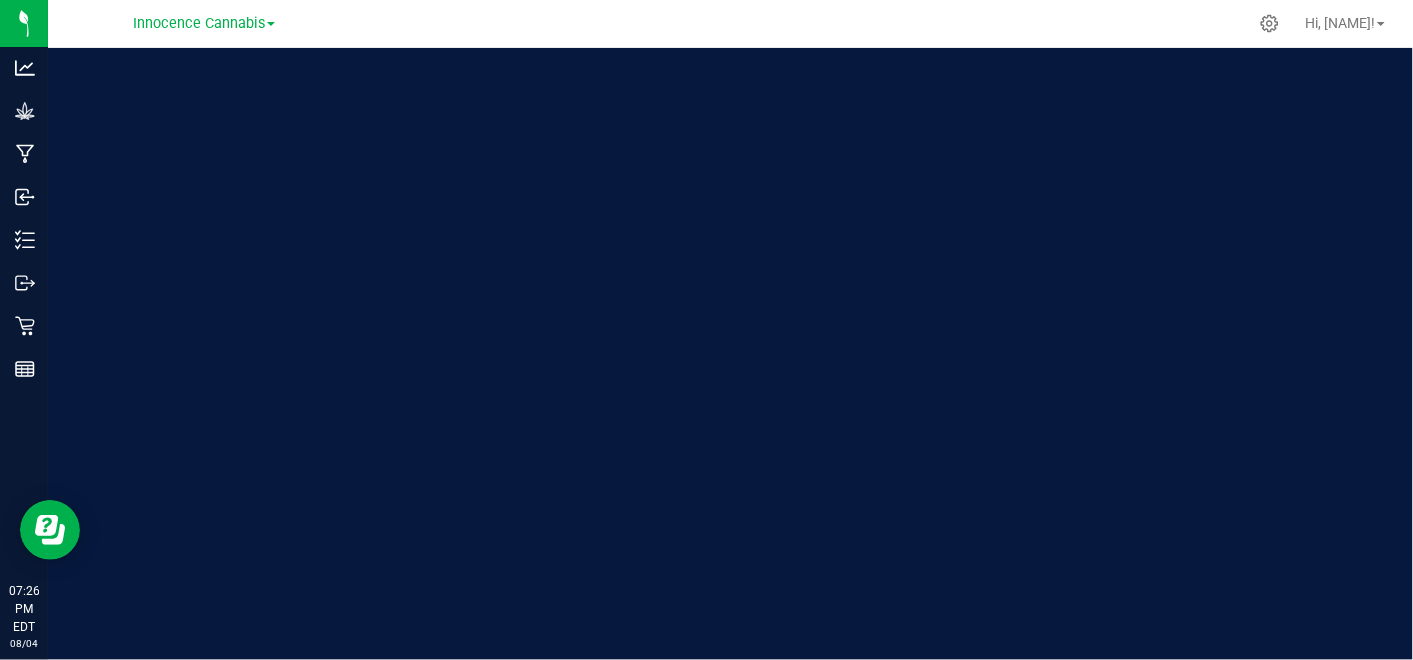 scroll, scrollTop: 0, scrollLeft: 0, axis: both 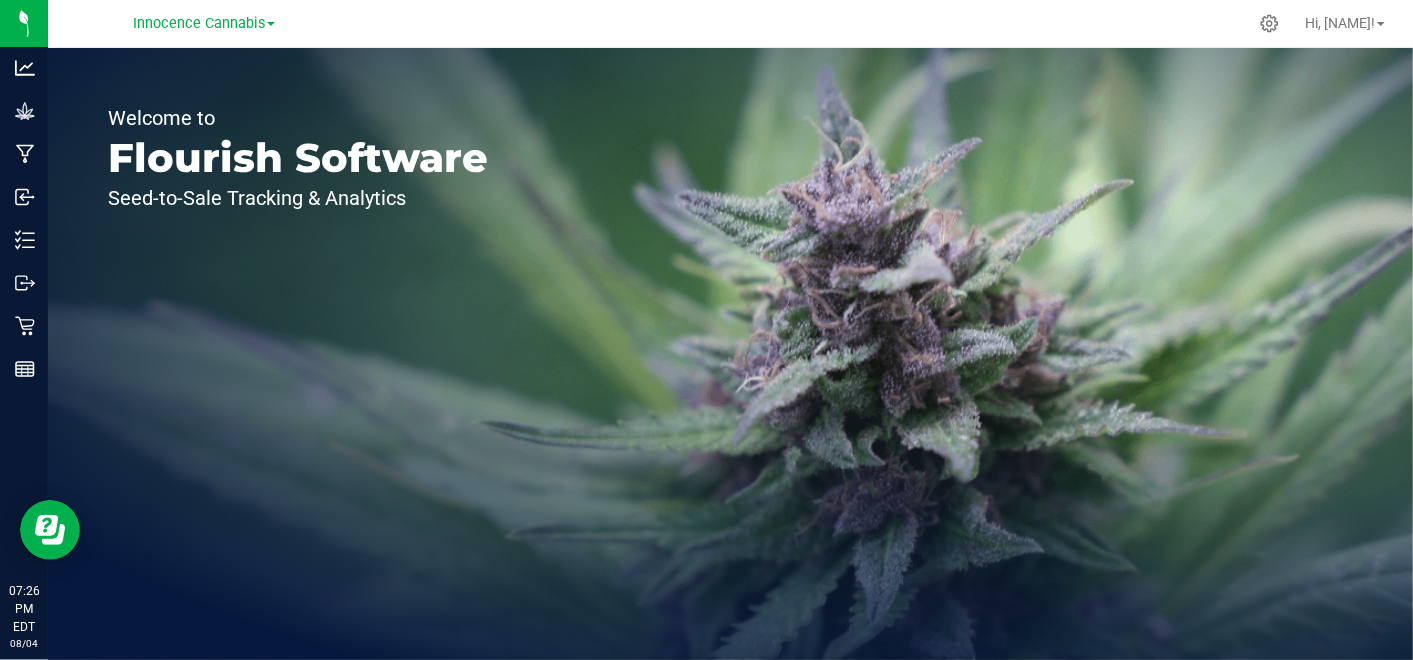 click on "Innocence Cannabis" at bounding box center (204, 22) 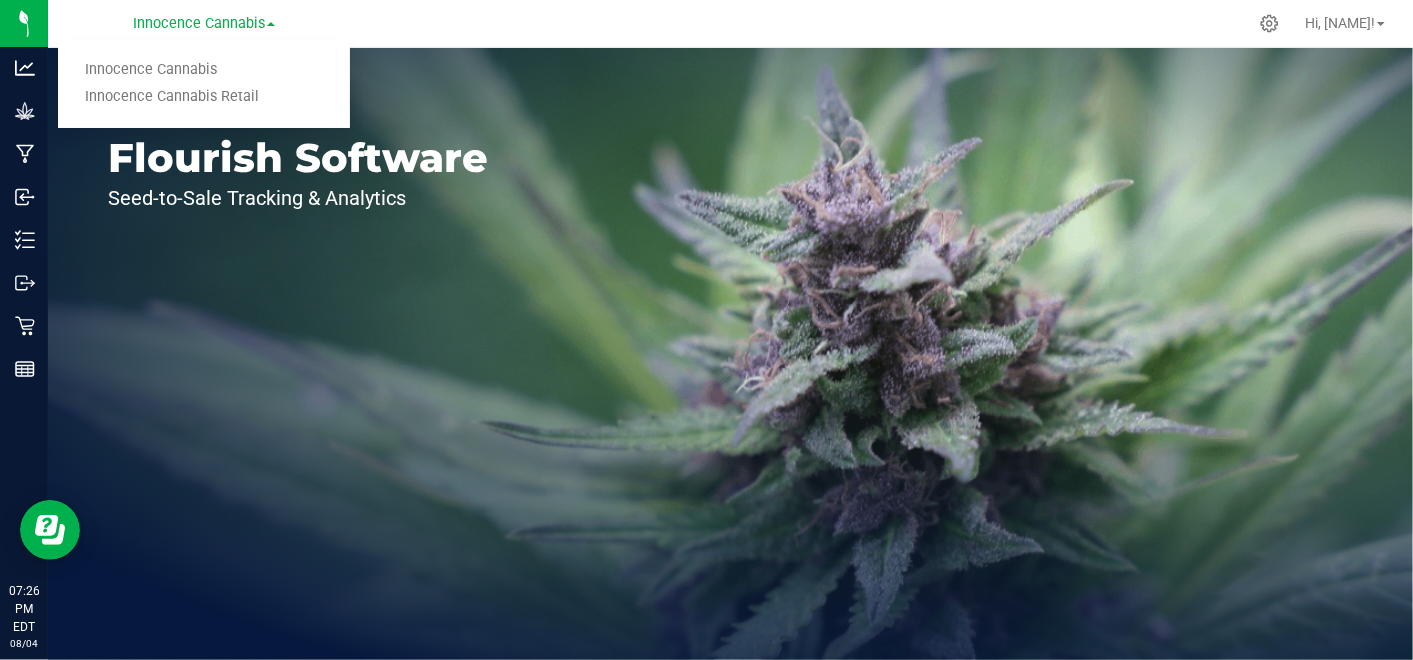 click on "Innocence Cannabis Retail" at bounding box center [204, 97] 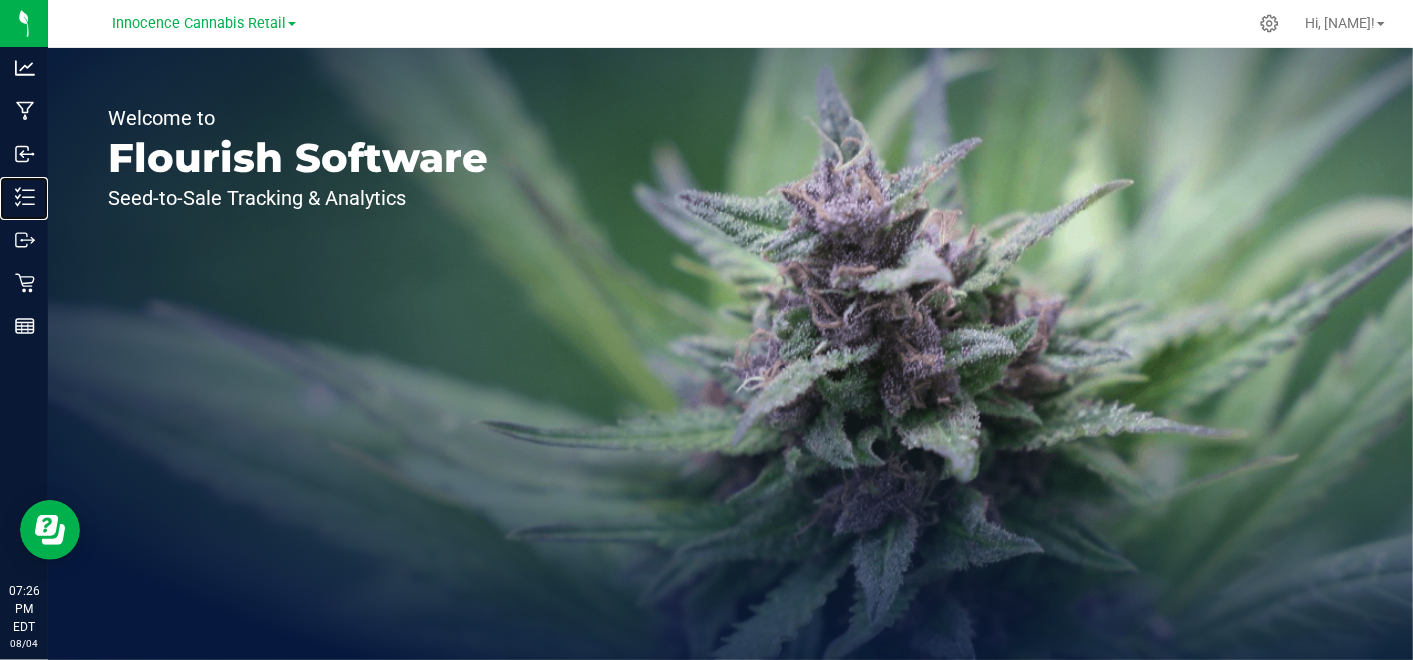 click on "Inventory" at bounding box center (0, 0) 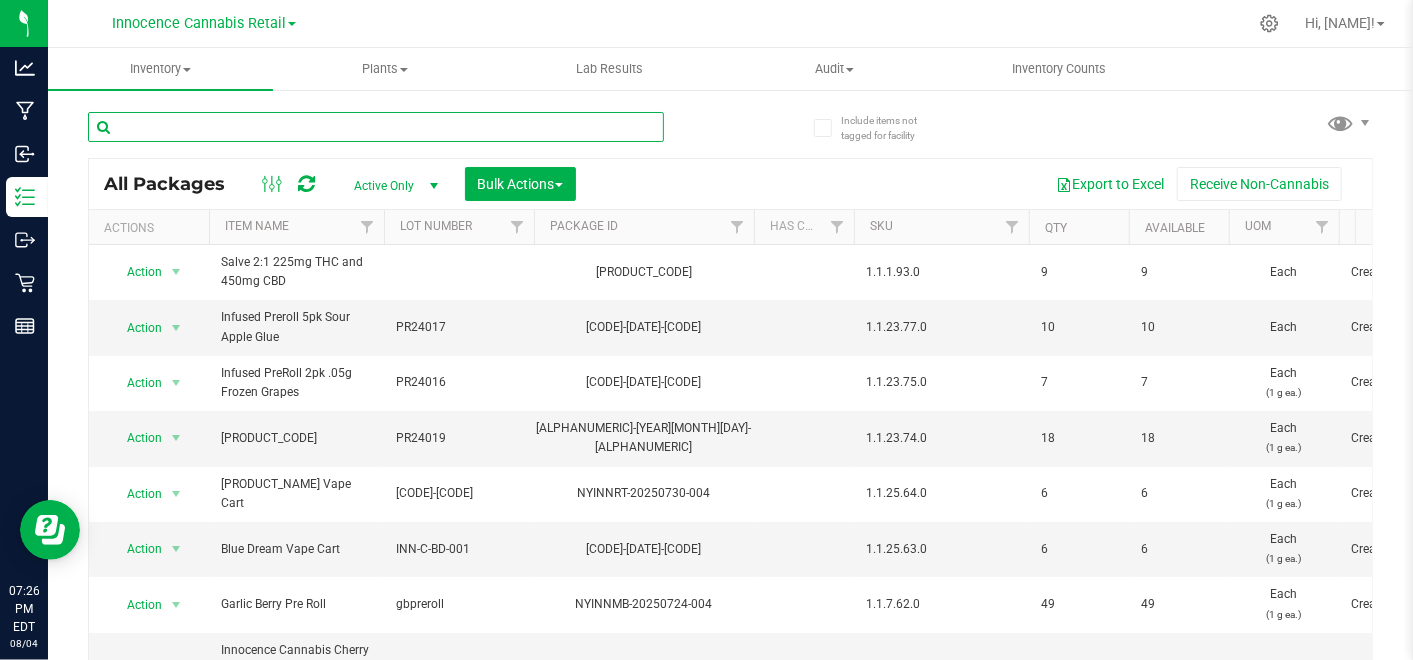 click at bounding box center [376, 127] 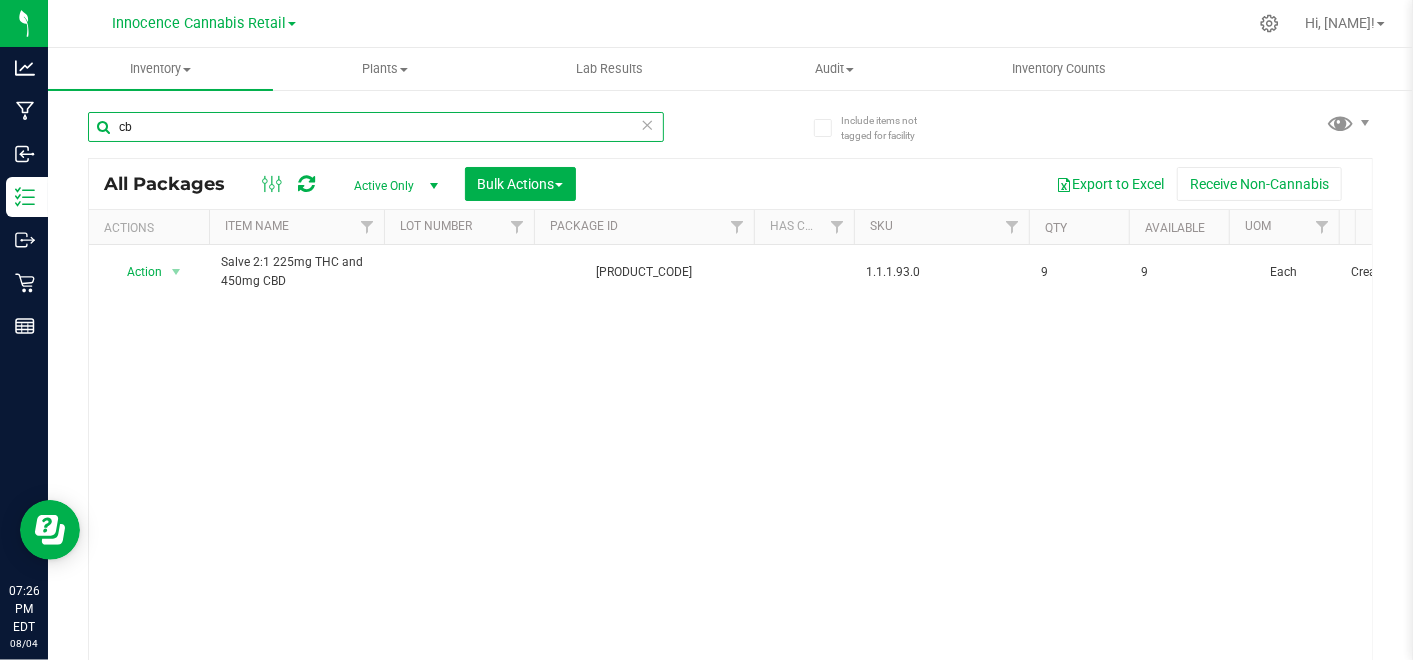 type on "c" 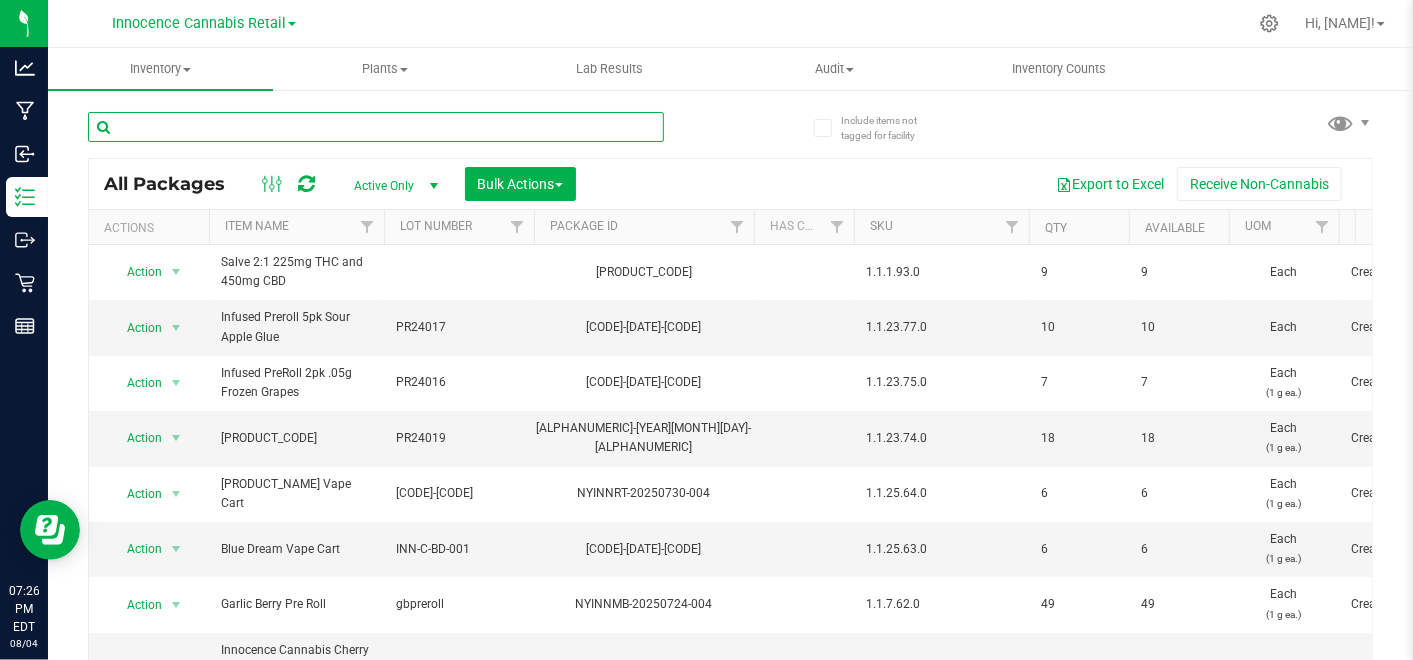 type 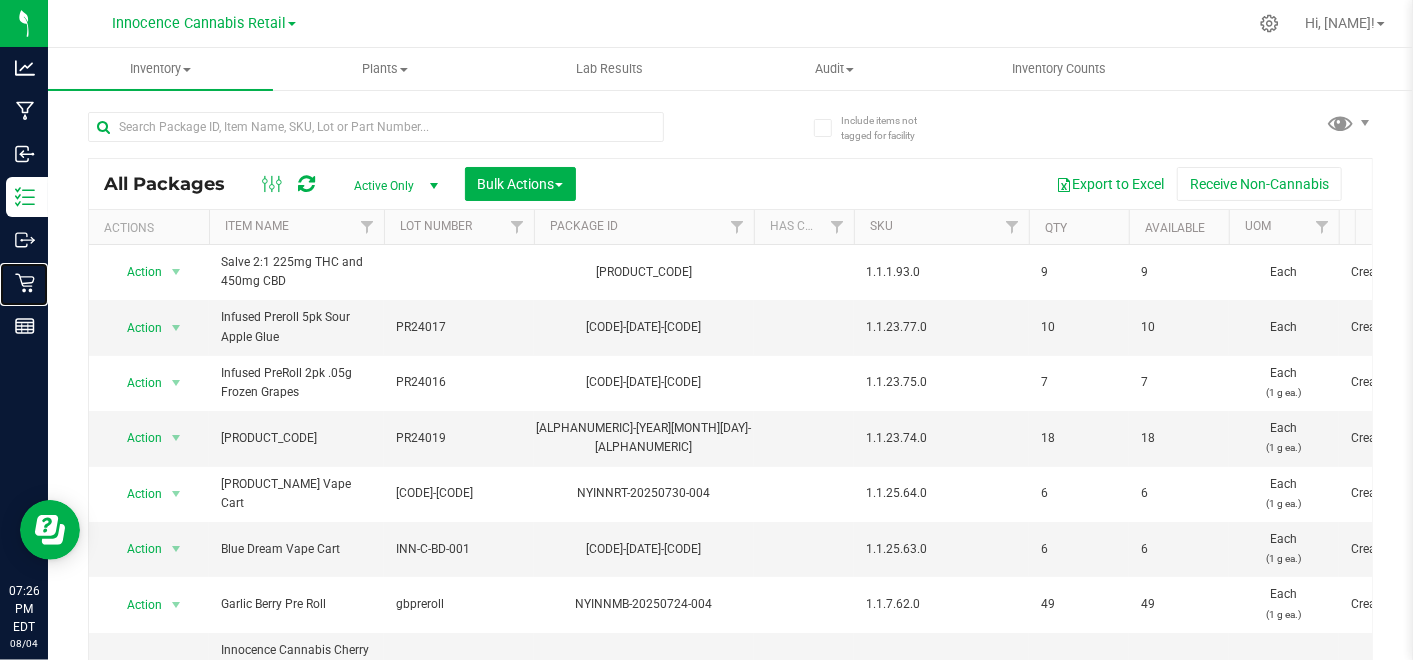 click on "Retail" at bounding box center [0, 0] 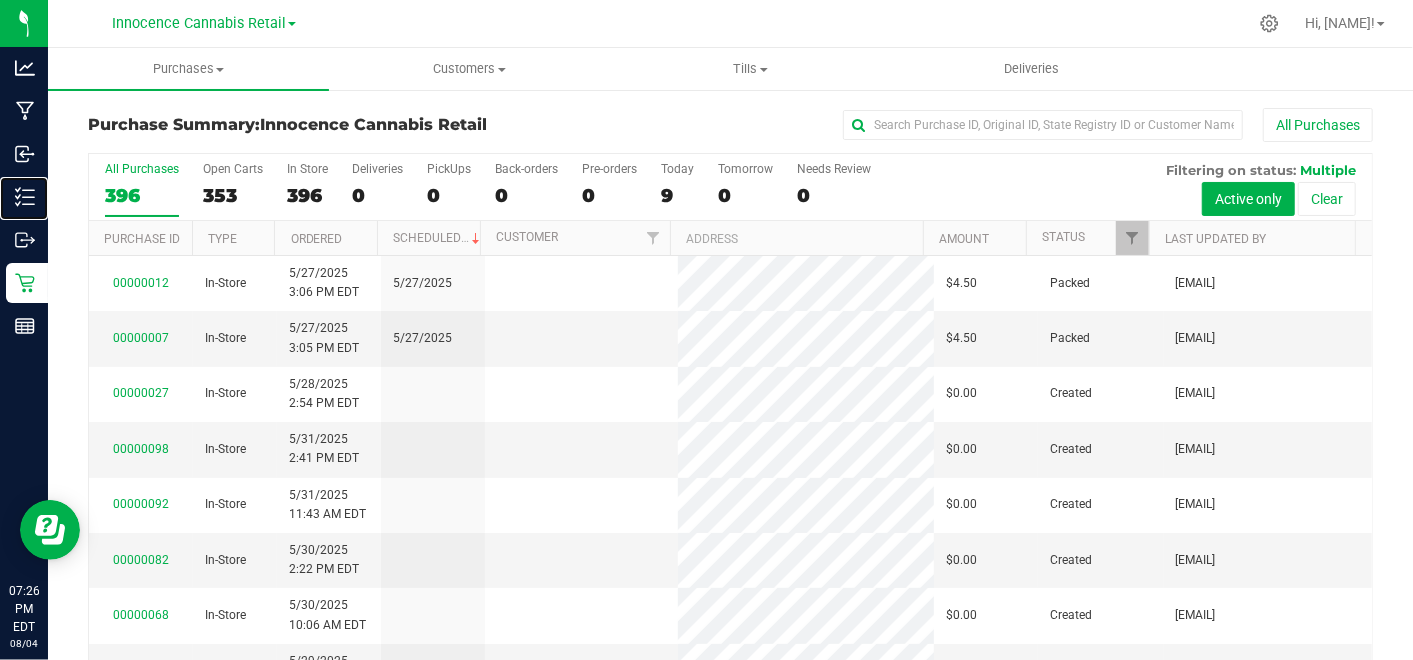 click on "Inventory" at bounding box center (0, 0) 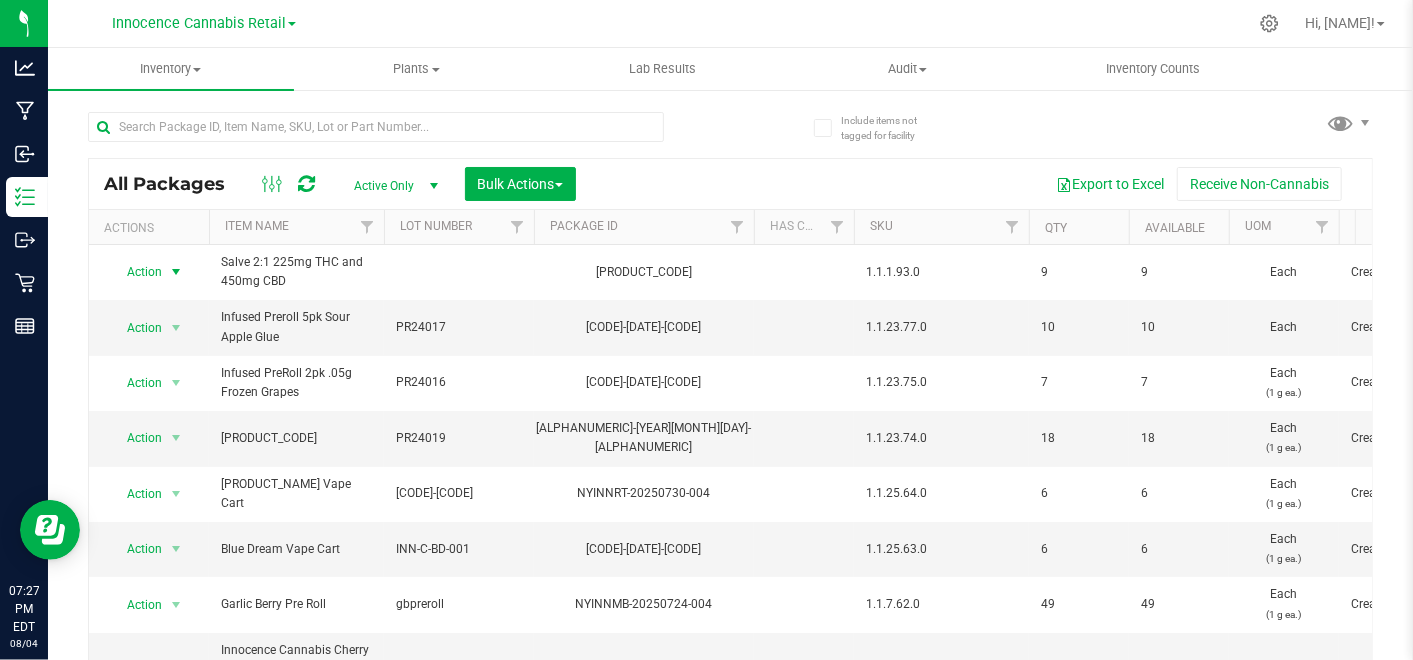 click at bounding box center [176, 272] 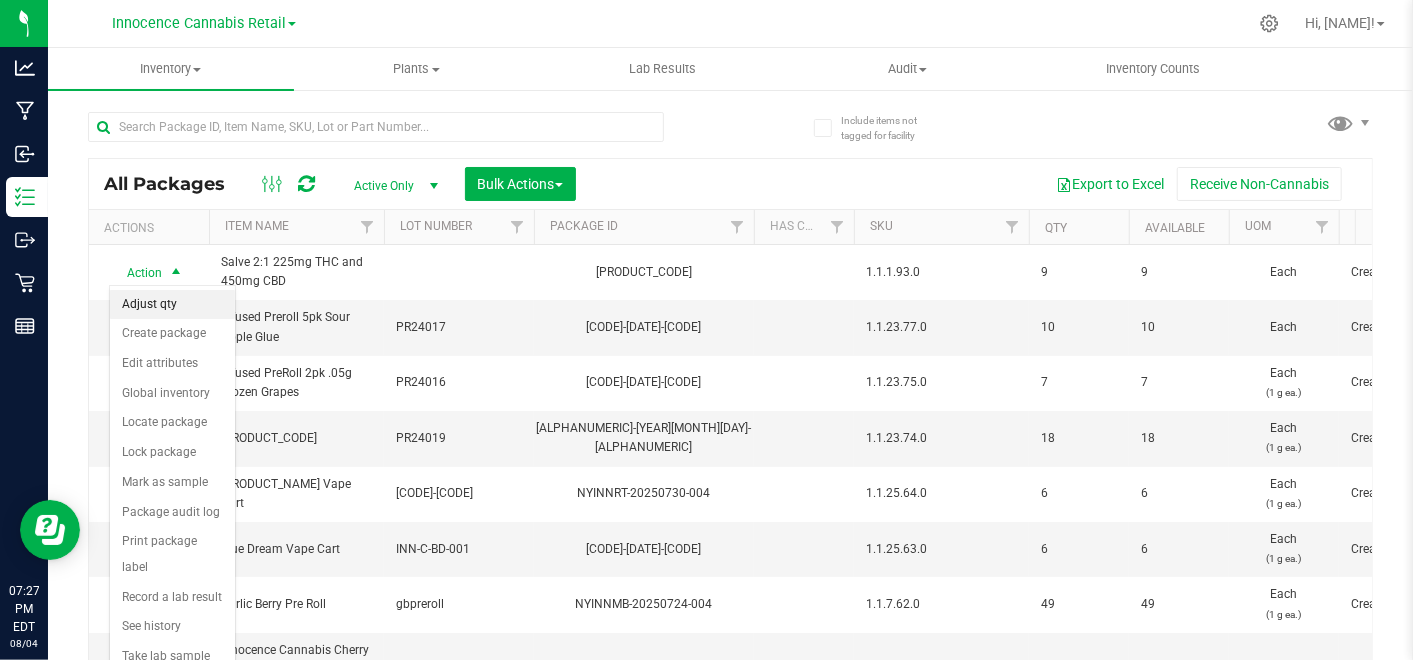 click on "Adjust qty" at bounding box center [172, 305] 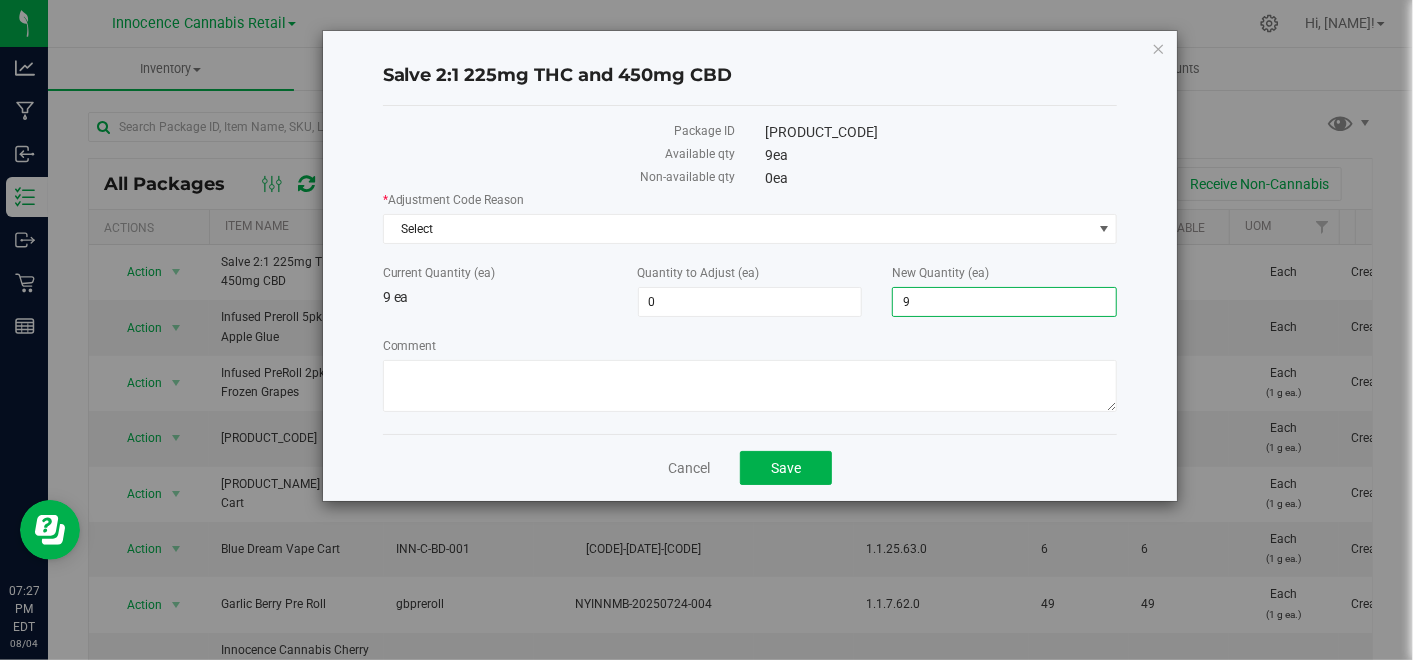 click on "9 9" at bounding box center [1004, 302] 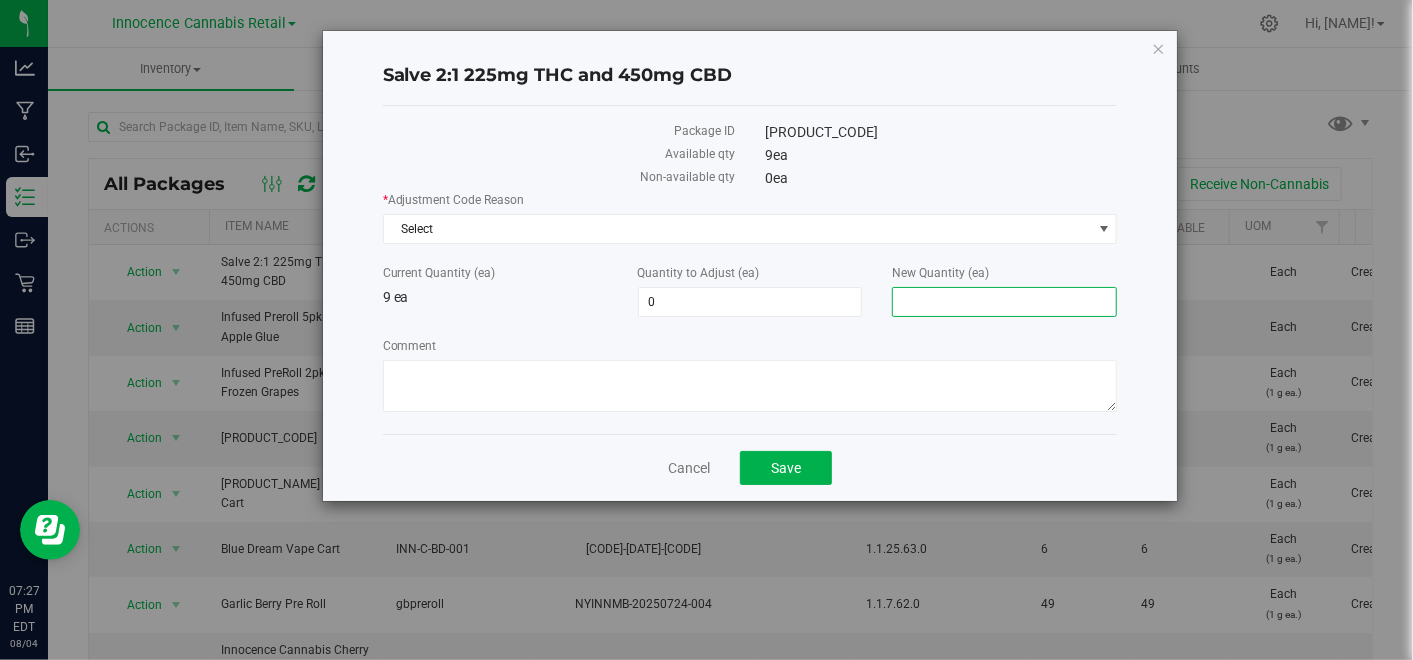 type on "9" 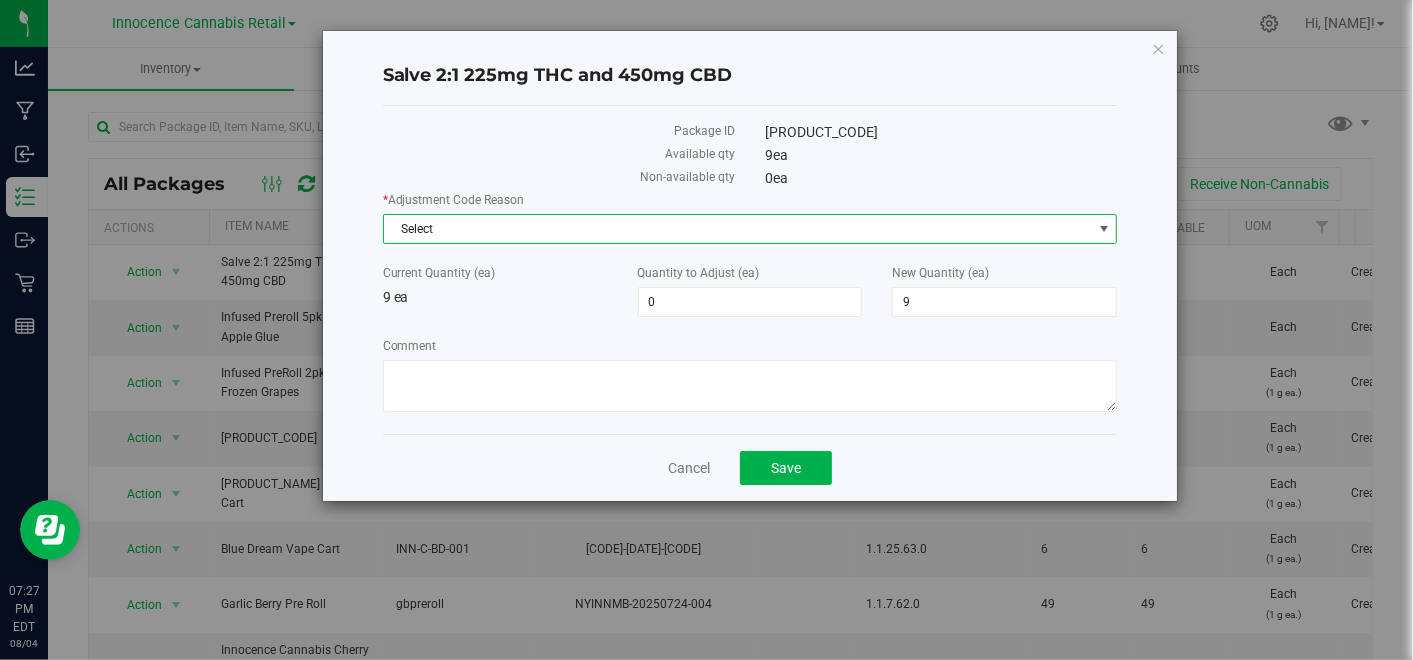 click on "Select" at bounding box center [738, 229] 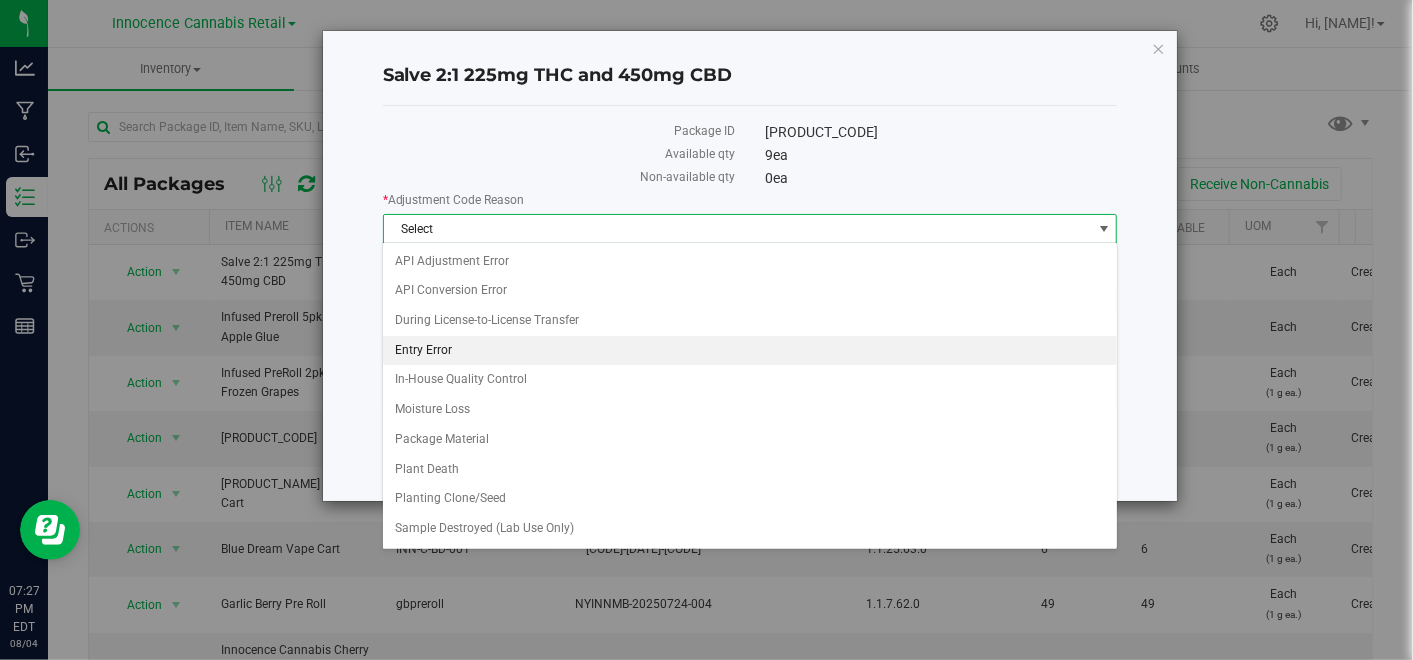 click on "Entry Error" at bounding box center (750, 351) 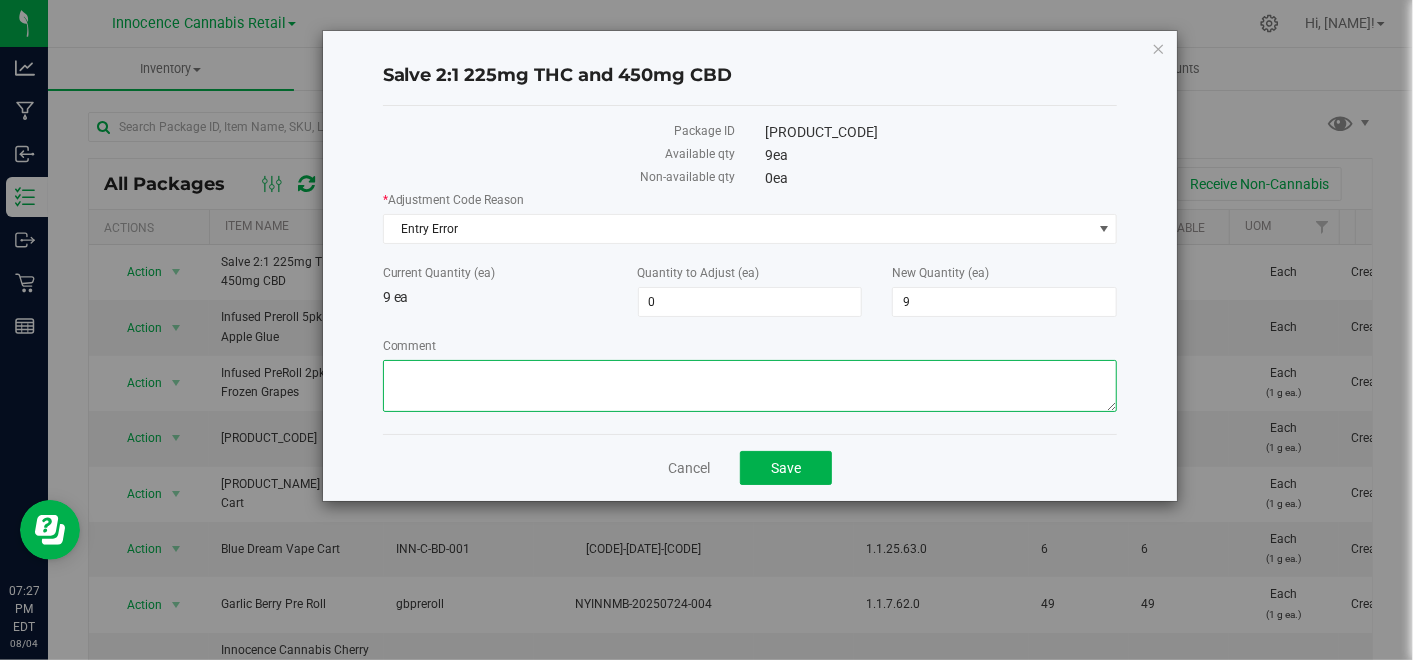 click on "Comment" at bounding box center (750, 386) 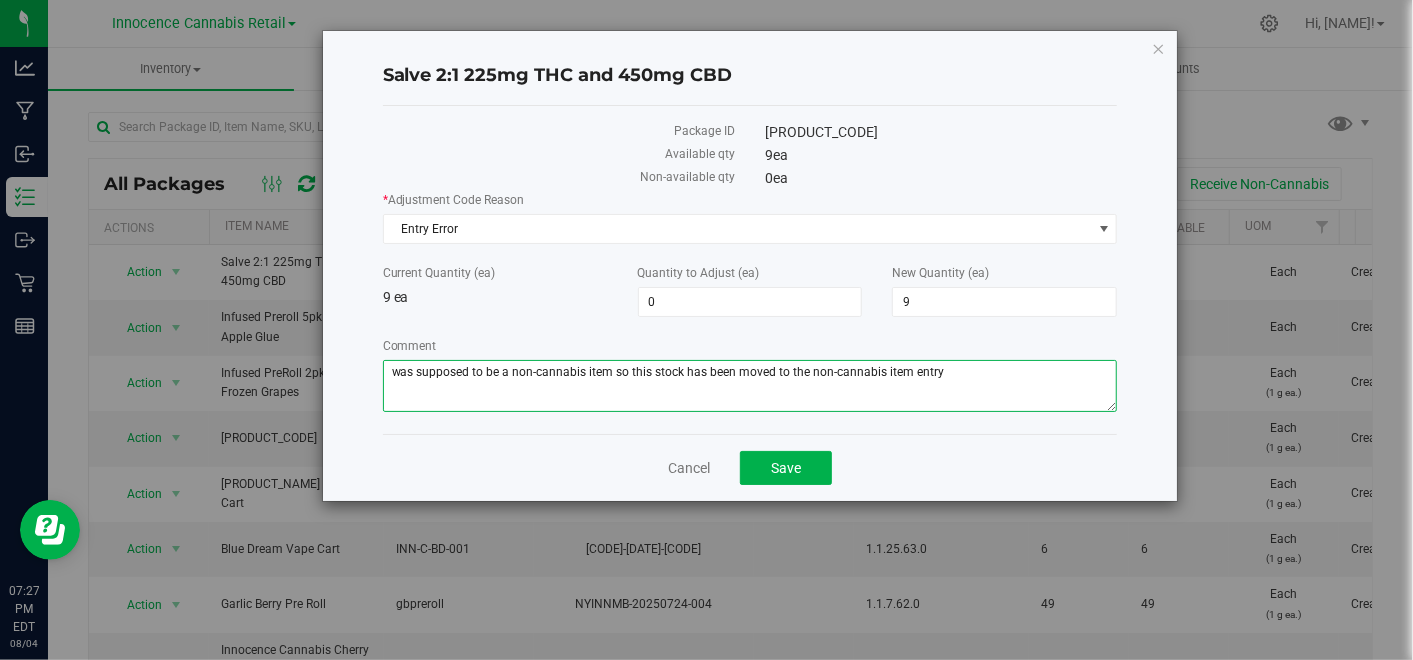 type on "was supposed to be a non-cannabis item so this stock has been moved to the non-cannabis item entry" 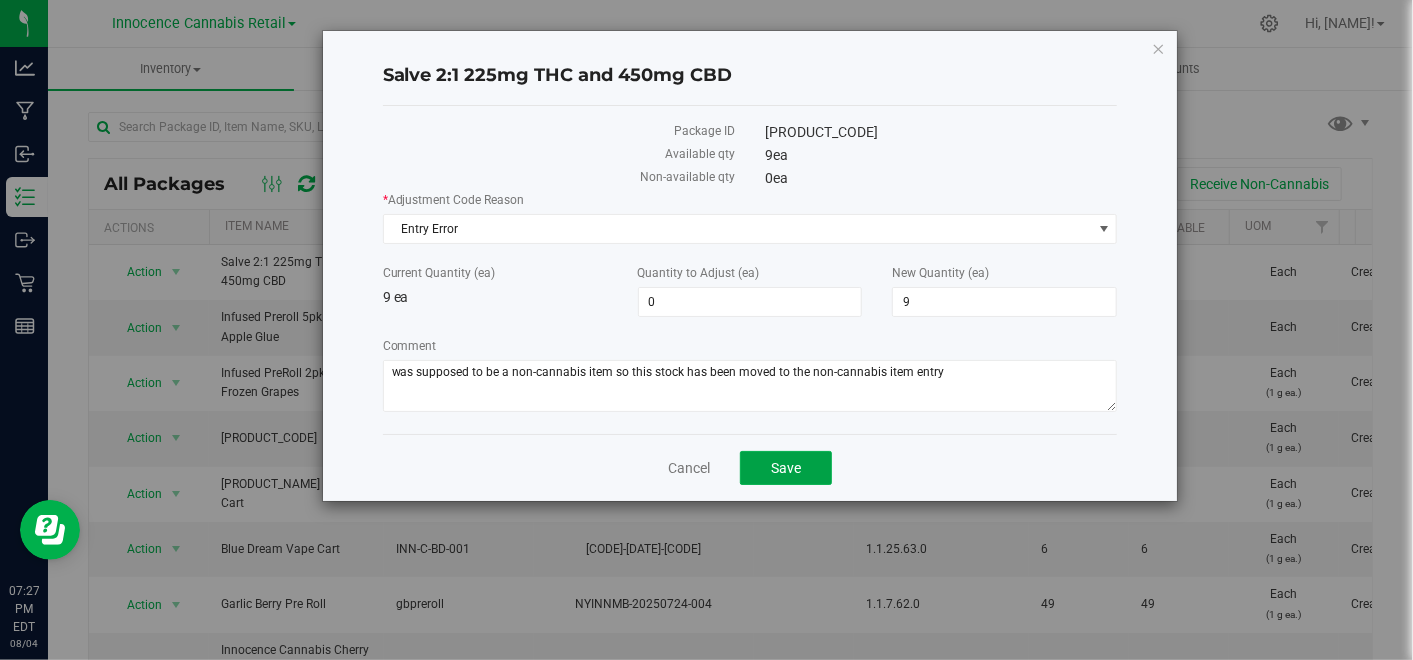 click on "Save" 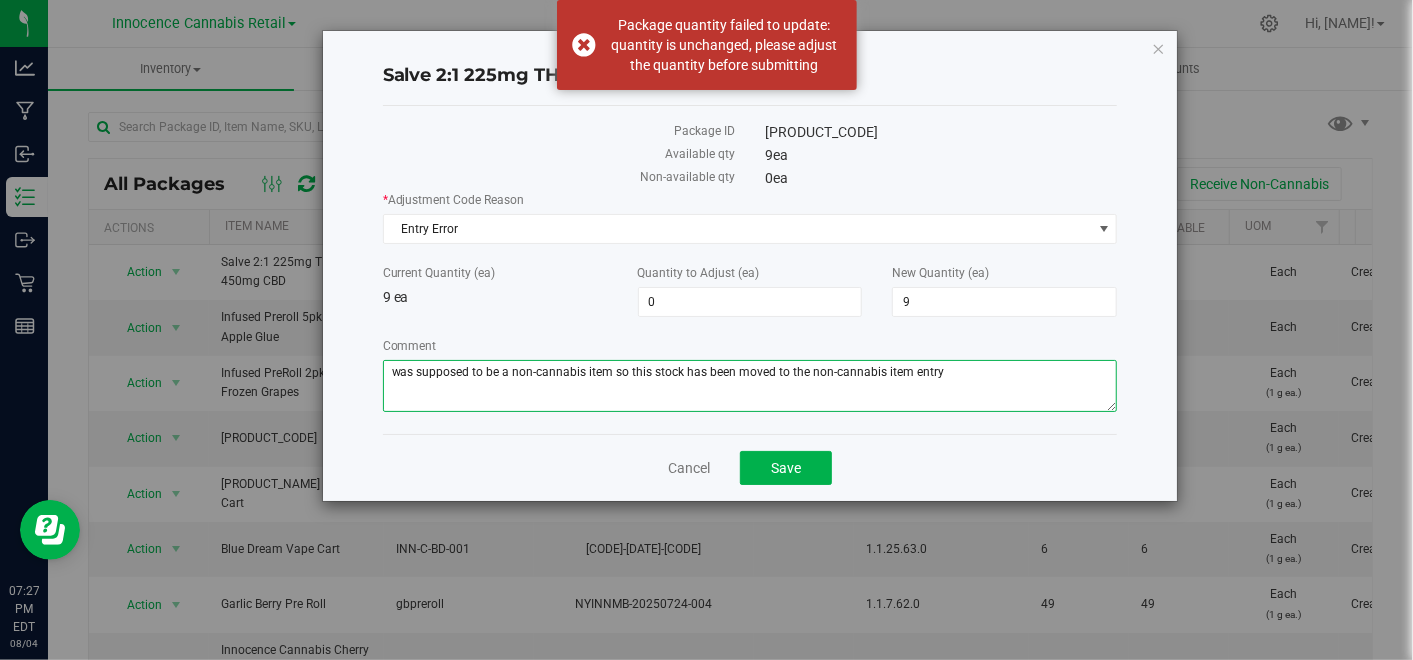 click on "Comment" at bounding box center (750, 386) 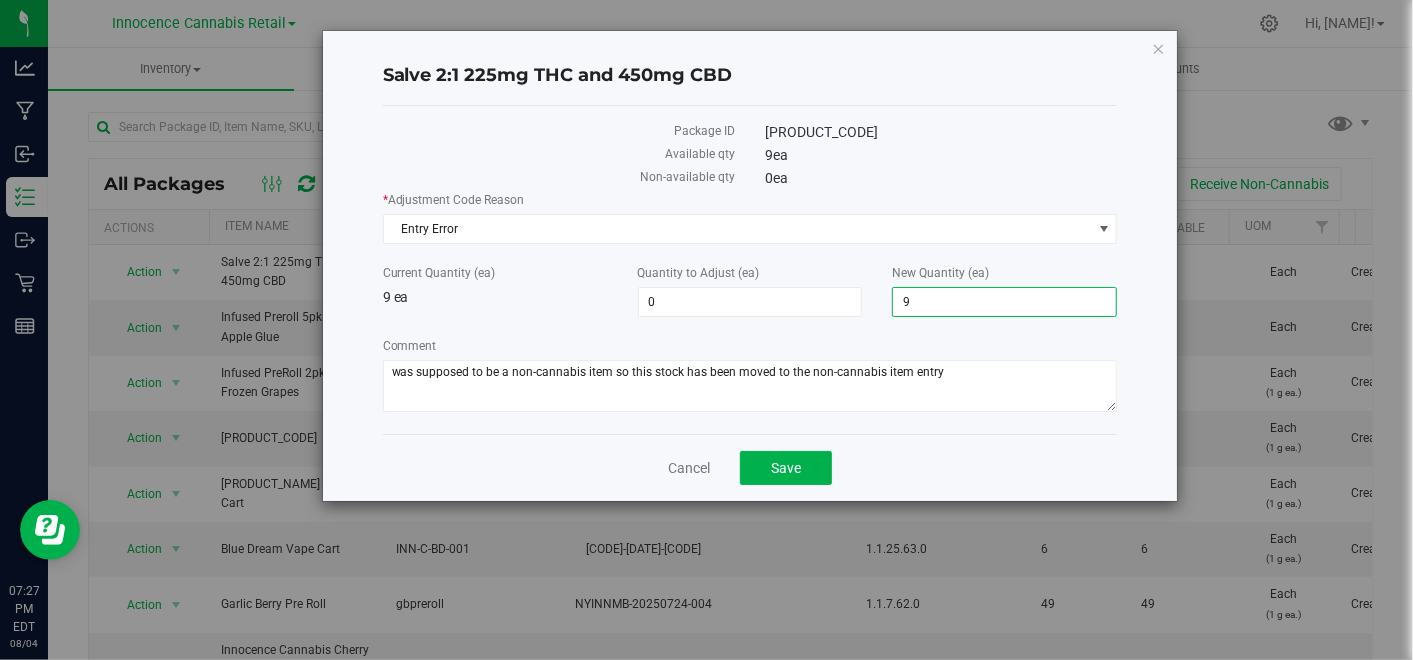 click on "9 9" at bounding box center [1004, 302] 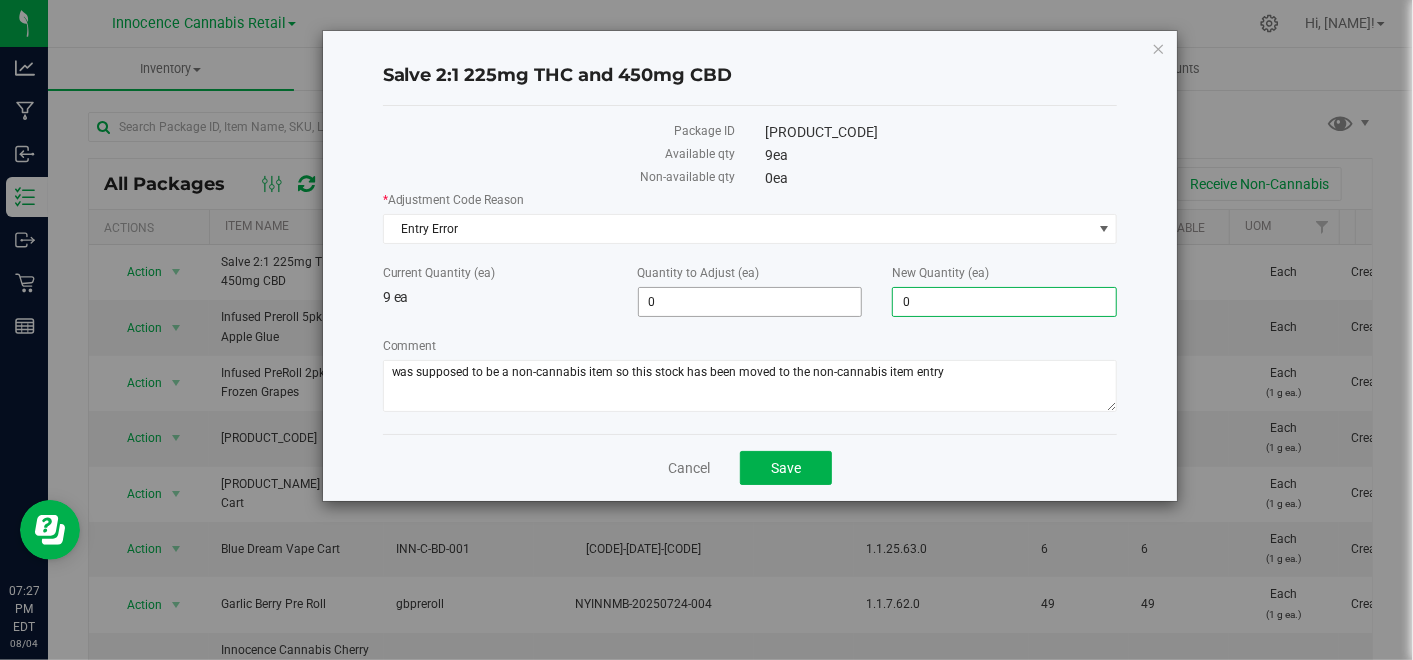type on "-9" 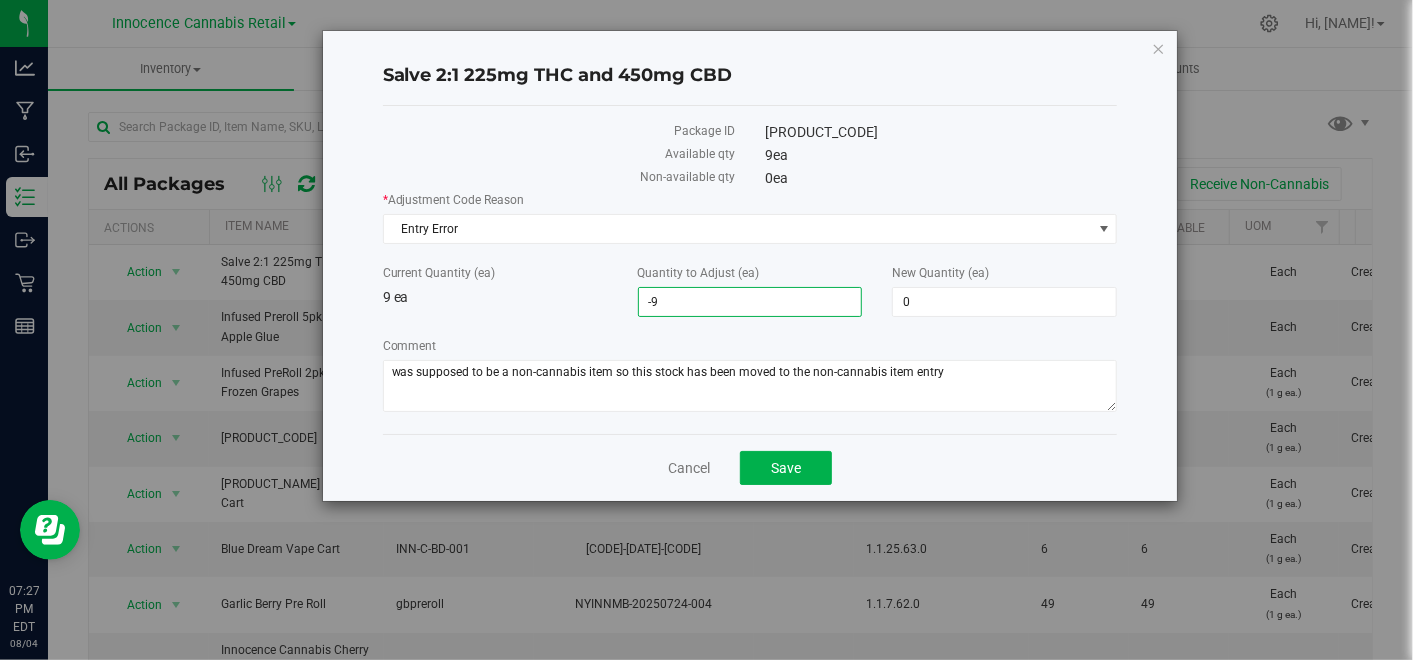 click on "-9 -9" at bounding box center (750, 302) 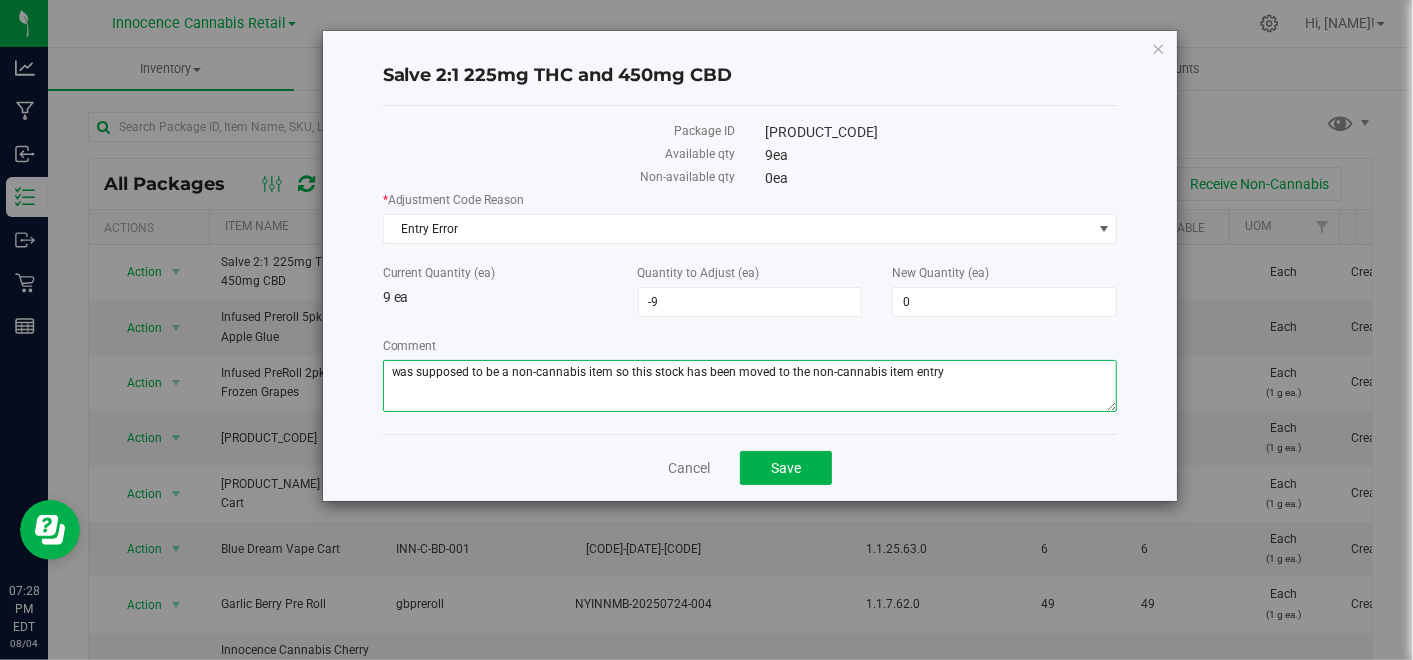 click on "Comment" at bounding box center [750, 386] 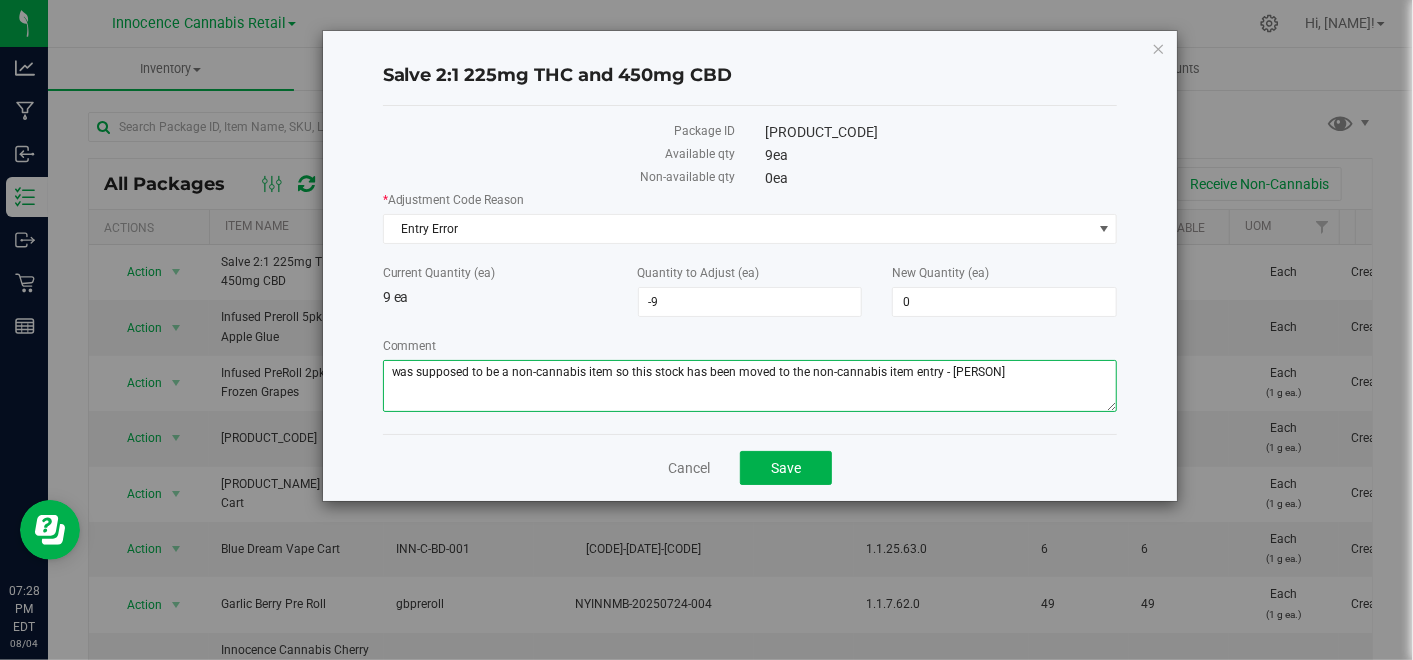 type on "was supposed to be a non-cannabis item so this stock has been moved to the non-cannabis item entry - Amanda" 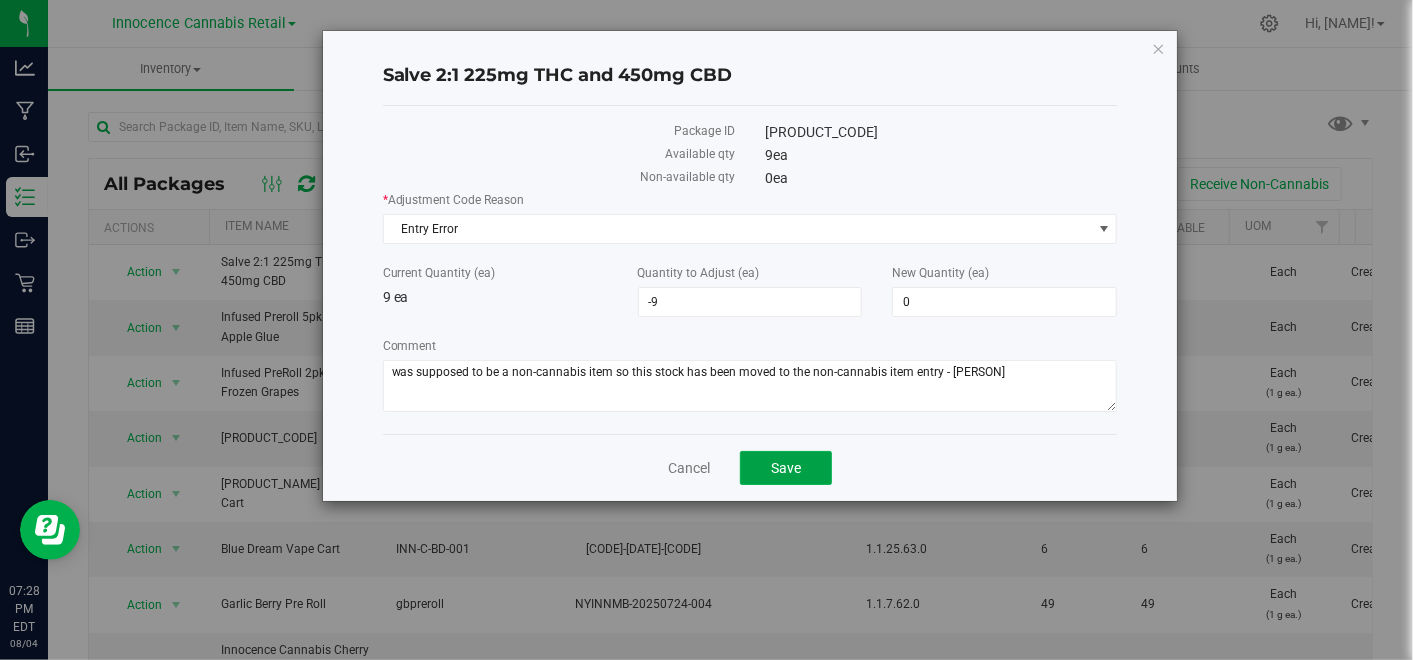 click on "Save" 